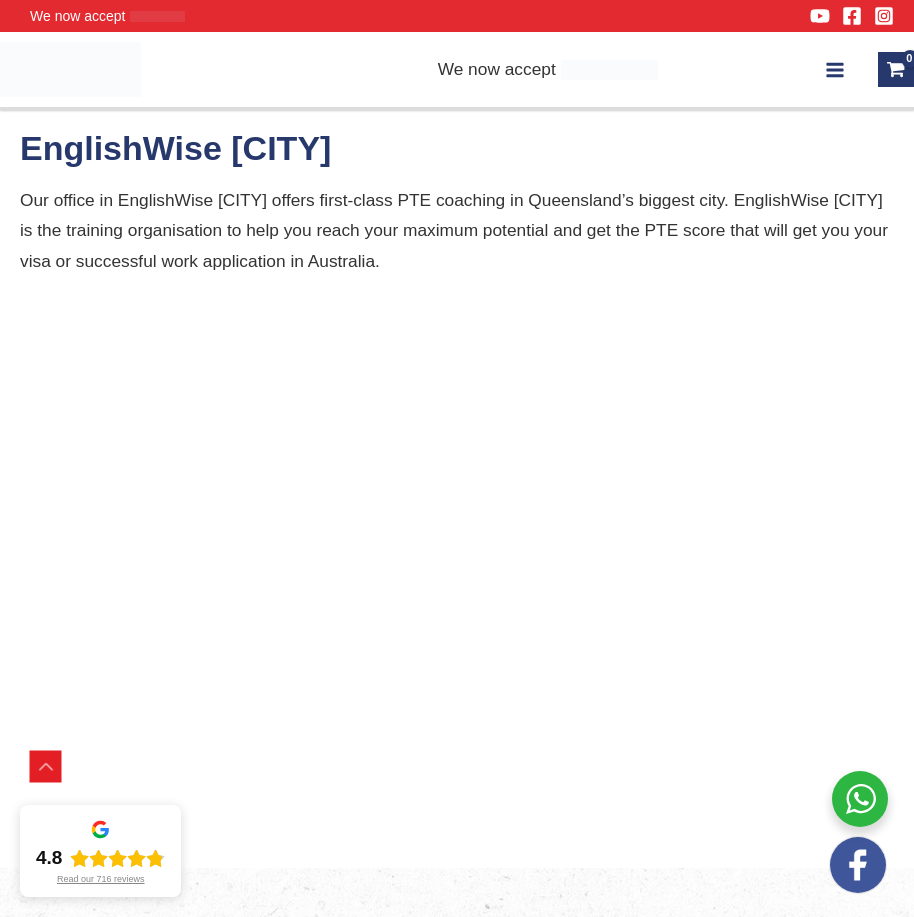 scroll, scrollTop: 1237, scrollLeft: 0, axis: vertical 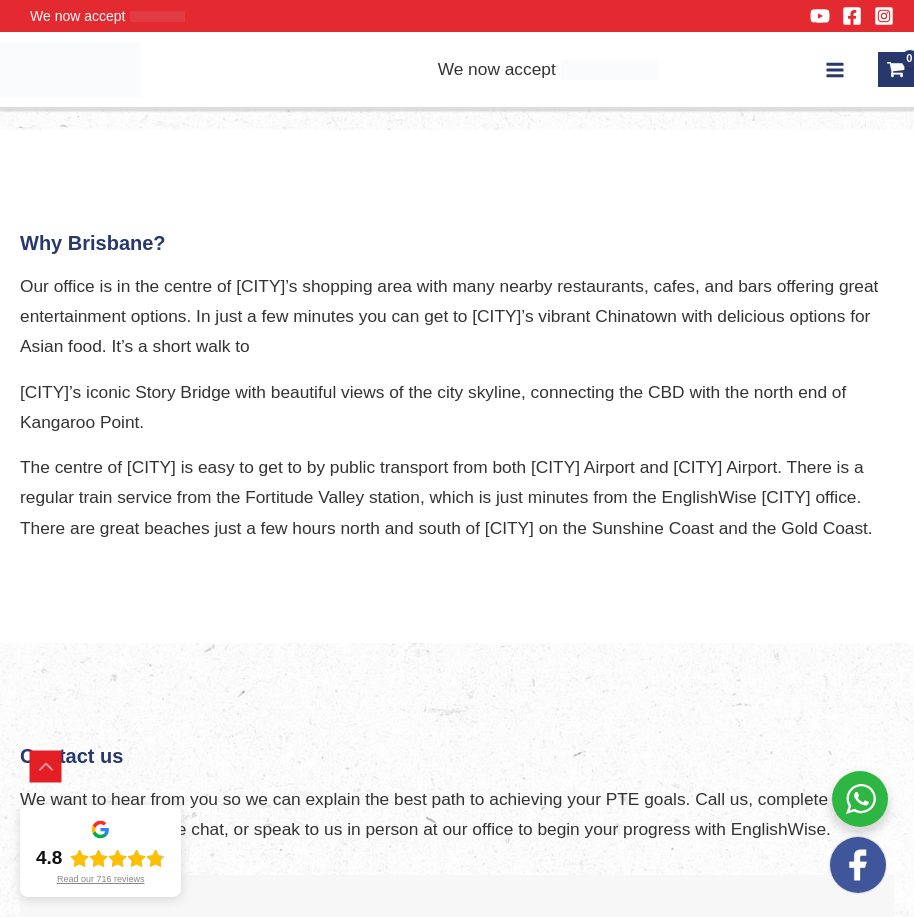 click on "OET" at bounding box center (0, 0) 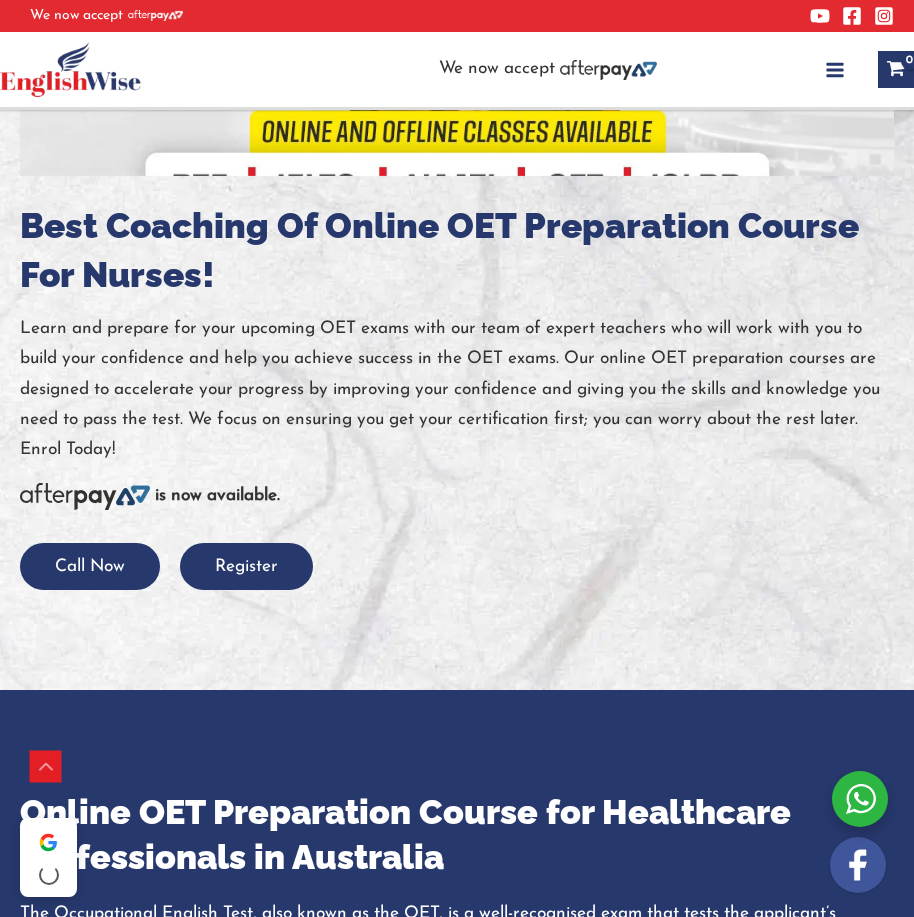 scroll, scrollTop: 0, scrollLeft: 0, axis: both 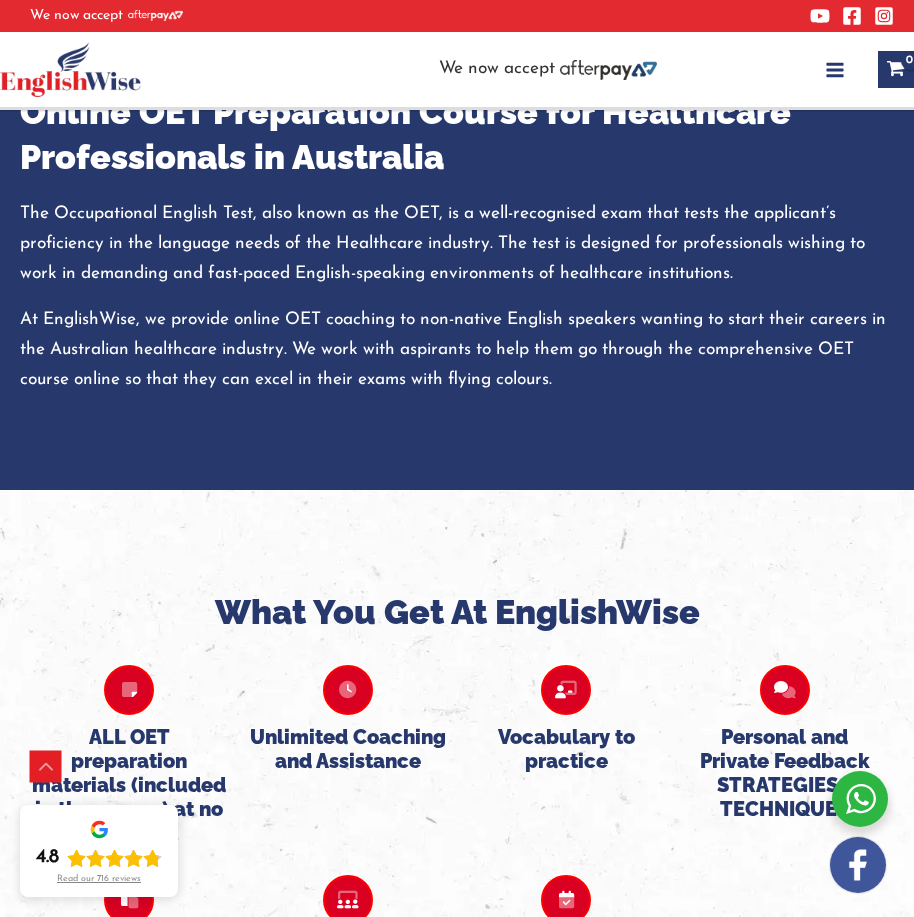 click at bounding box center (0, 0) 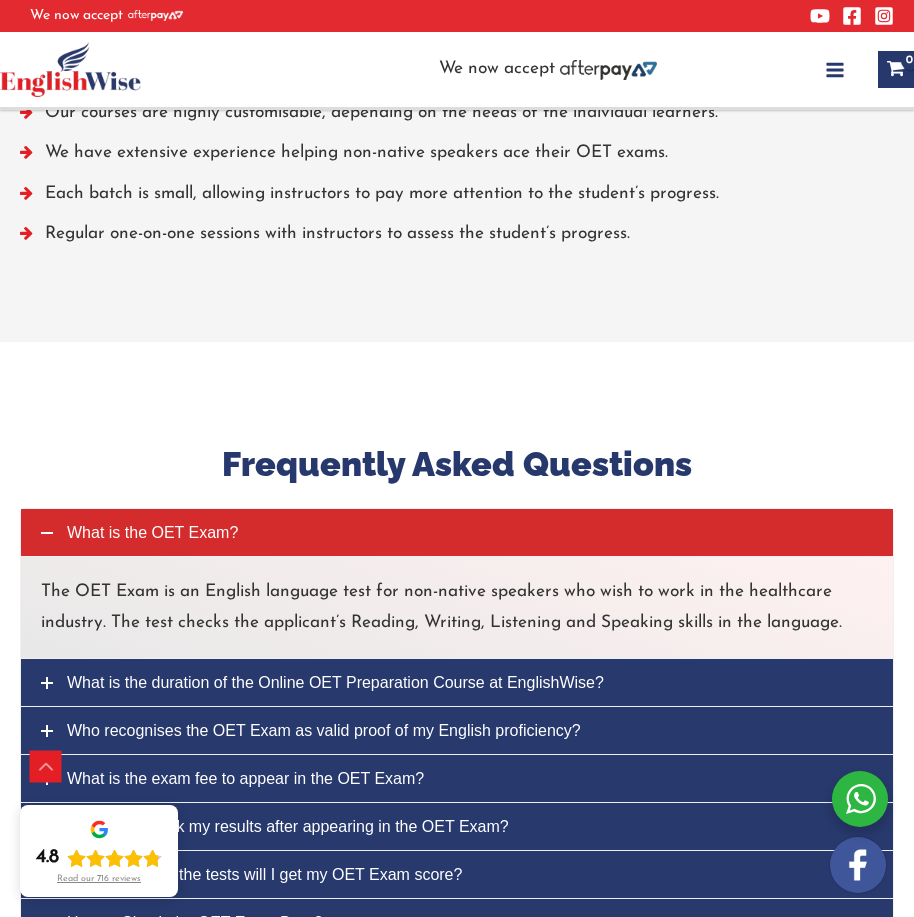 scroll, scrollTop: 9000, scrollLeft: 0, axis: vertical 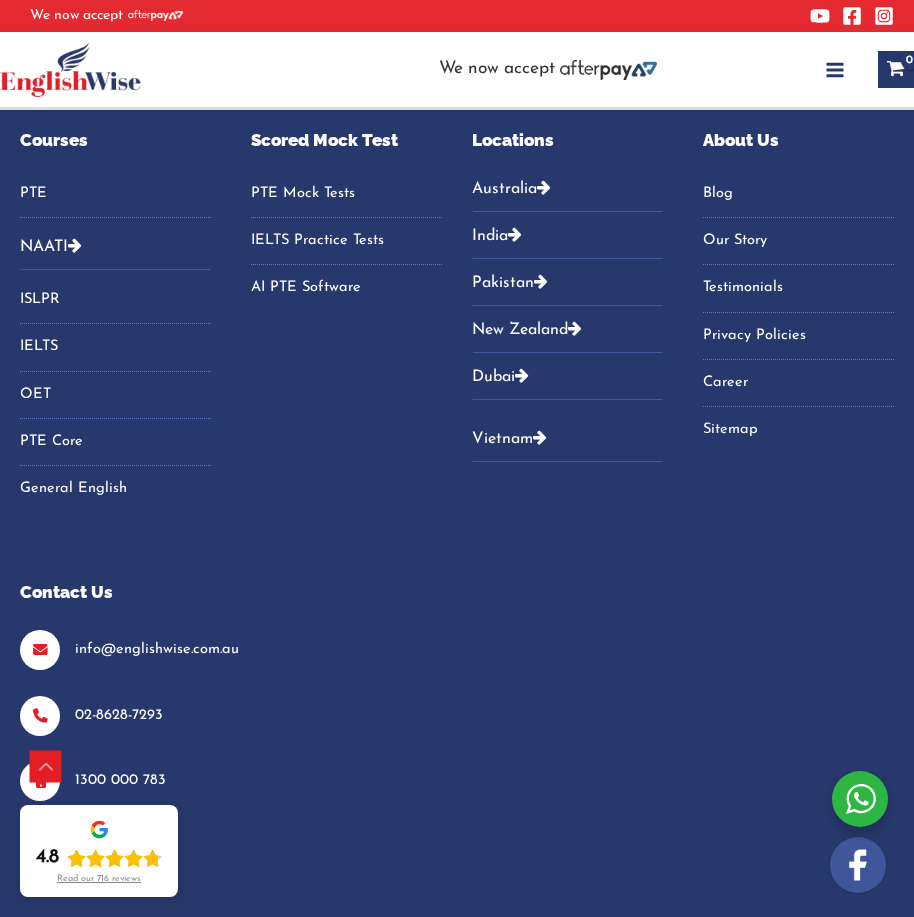 click on "What is the duration of the Online OET Preparation Course at EnglishWise?" at bounding box center (335, -287) 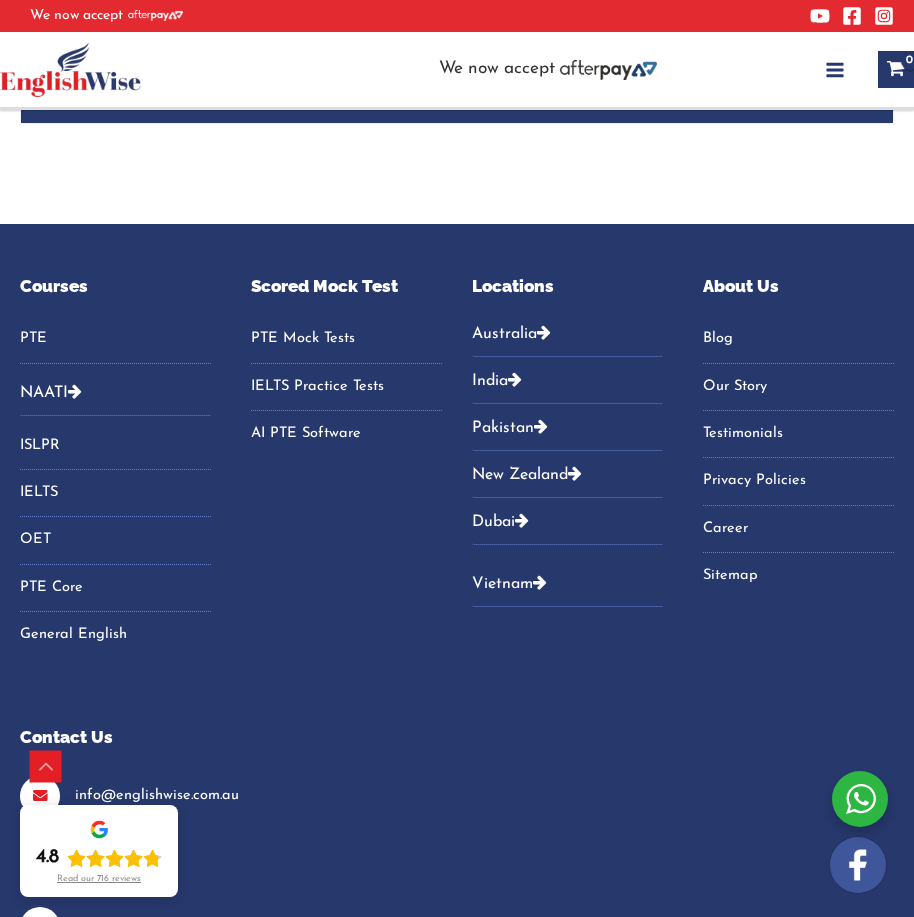 scroll, scrollTop: 9500, scrollLeft: 0, axis: vertical 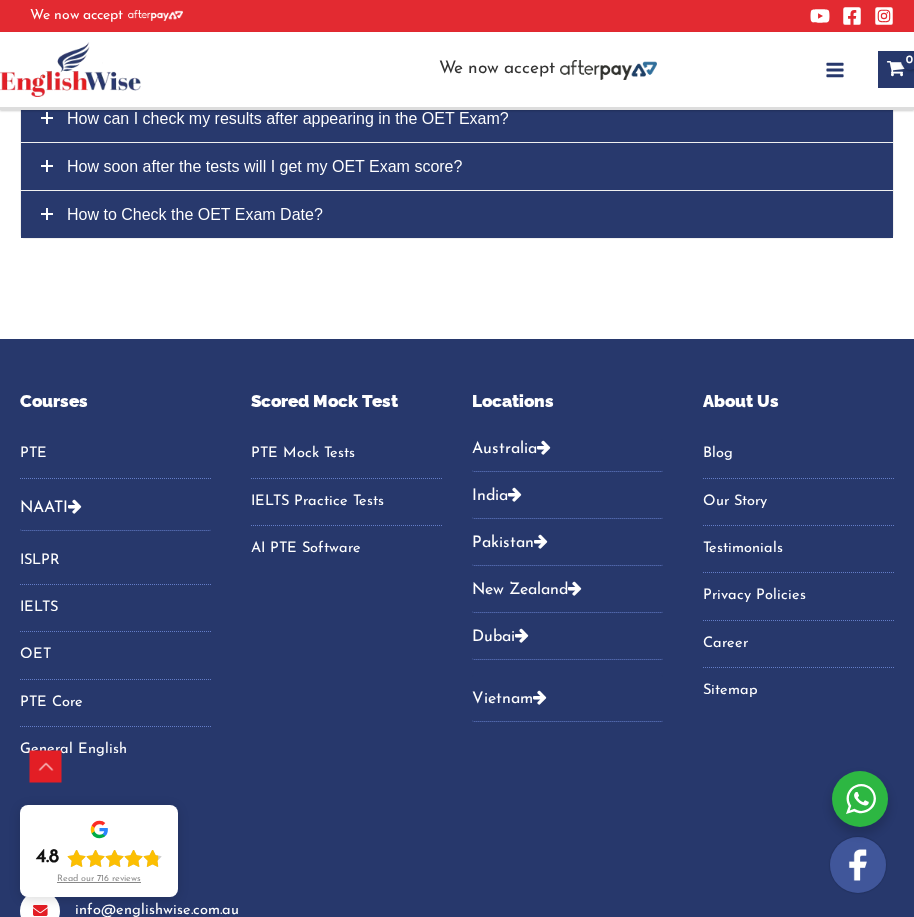 click at bounding box center [47, -236] 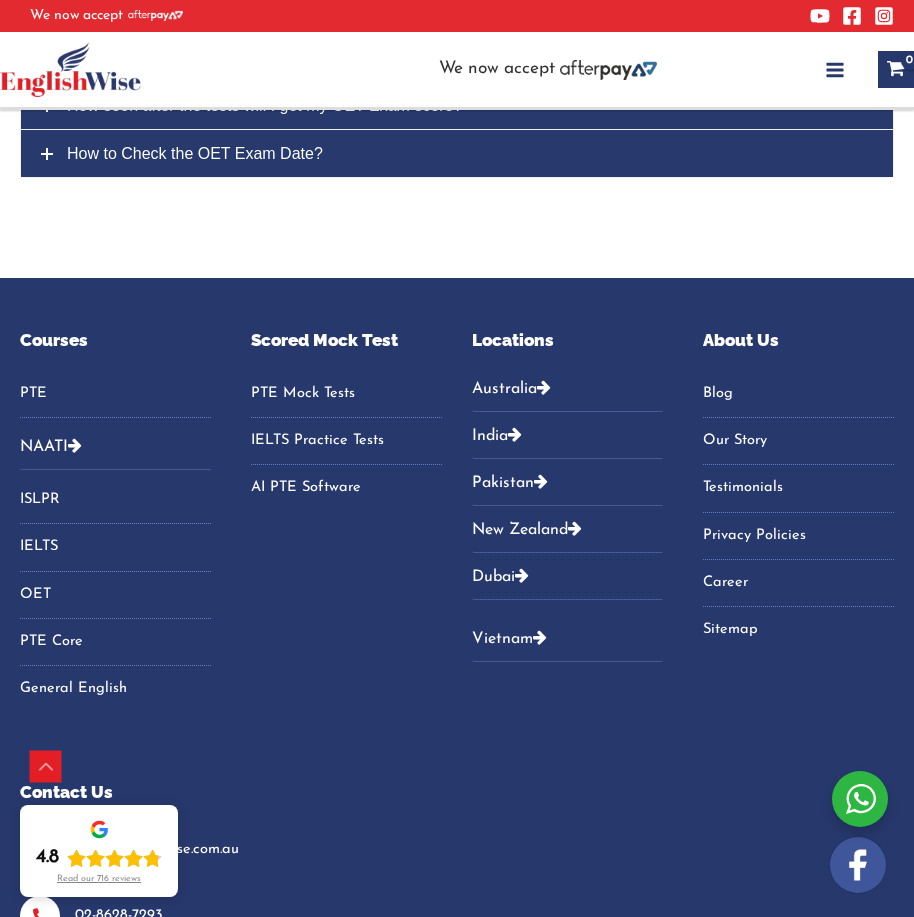 click at bounding box center [47, -236] 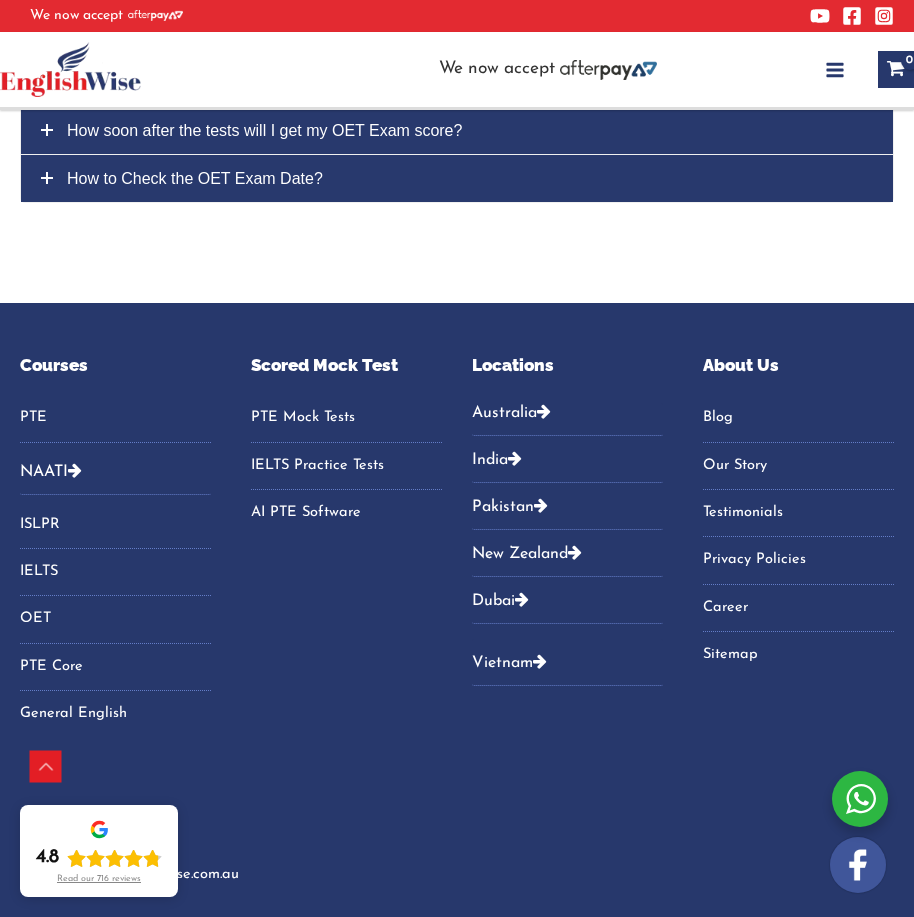 scroll, scrollTop: 9600, scrollLeft: 0, axis: vertical 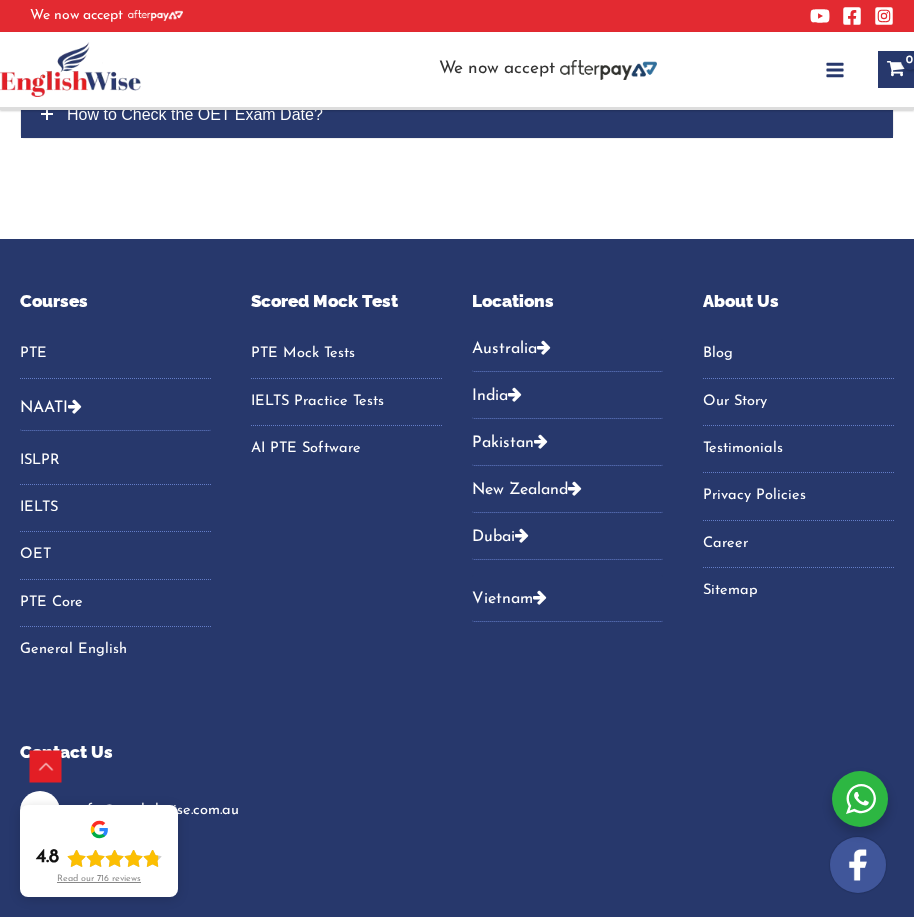 click on "What is the duration of the Online OET Preparation Course at EnglishWise?" at bounding box center (457, -289) 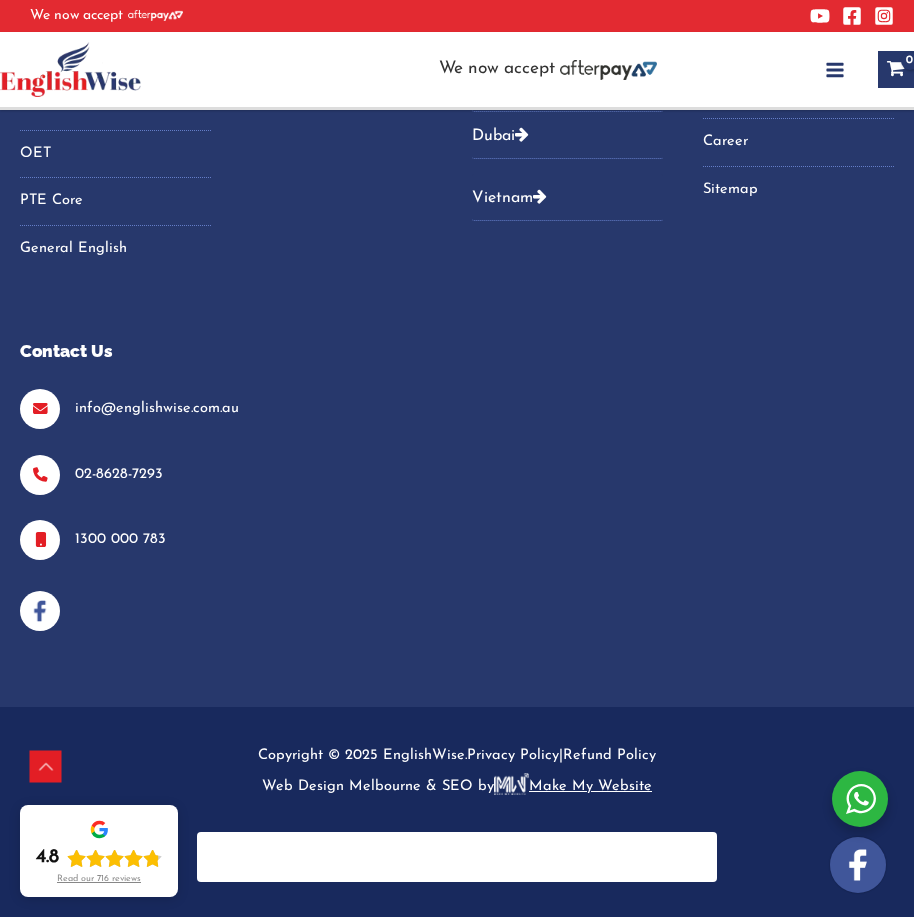 scroll, scrollTop: 9900, scrollLeft: 0, axis: vertical 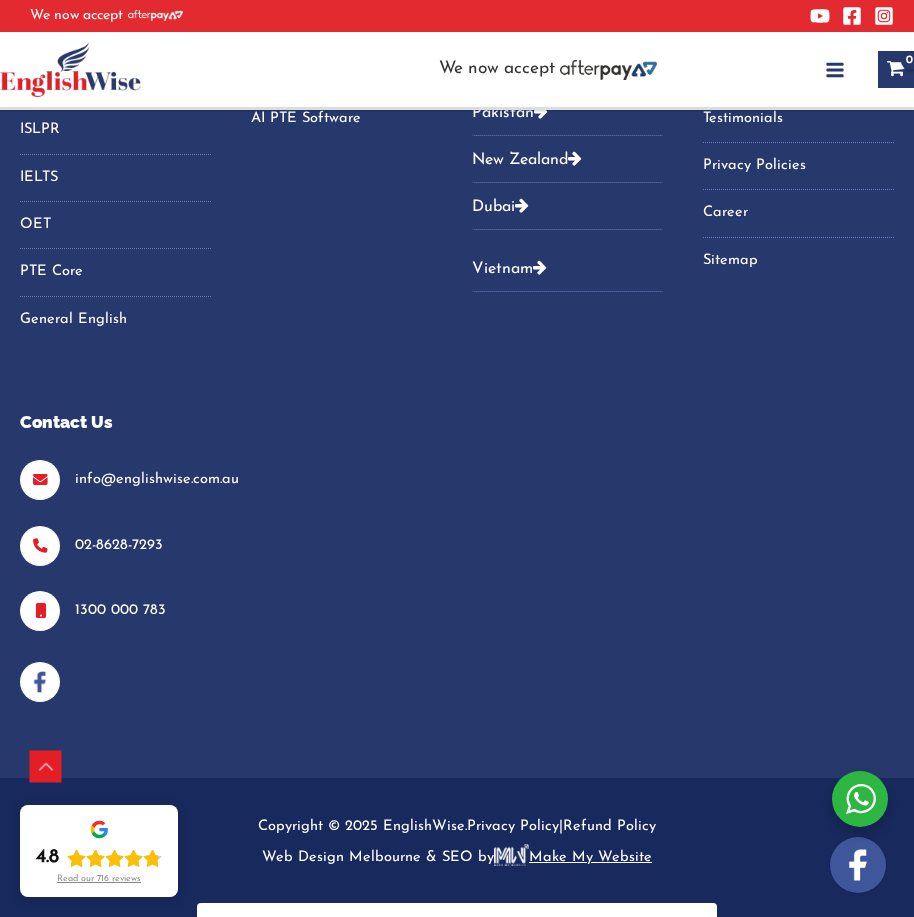 click on "How soon after the tests will I get my OET Exam score?" at bounding box center [457, -265] 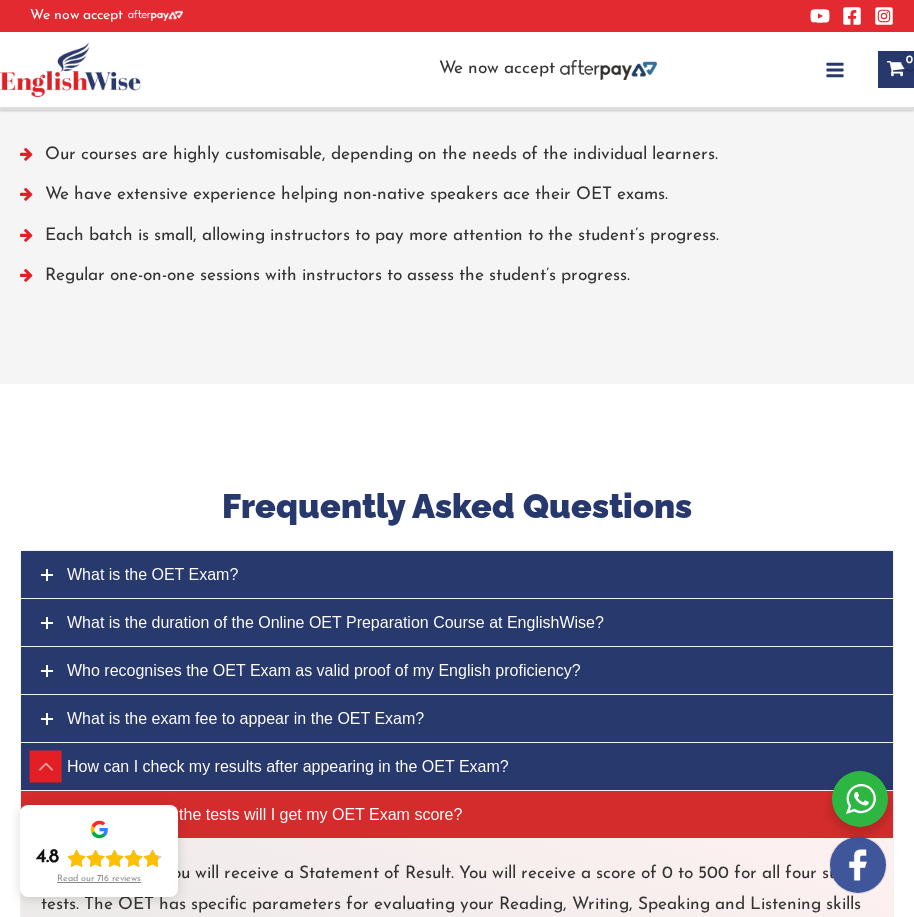 scroll, scrollTop: 8500, scrollLeft: 0, axis: vertical 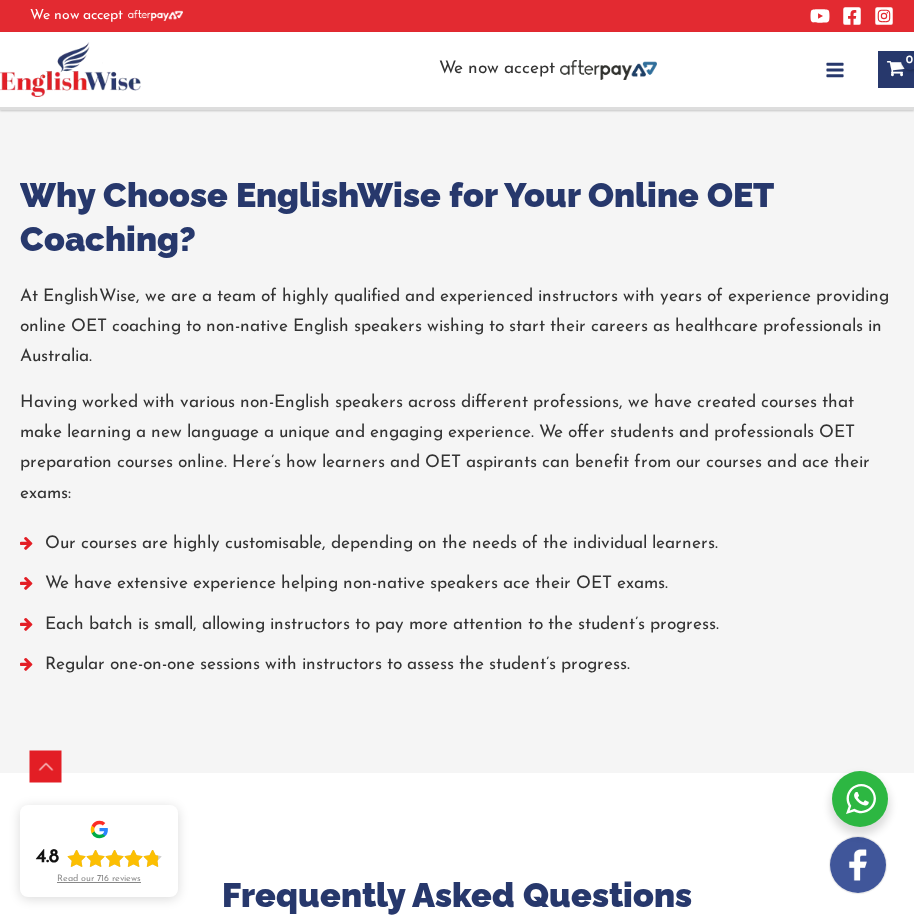 click on "Check our OET Timetable" at bounding box center (457, -56) 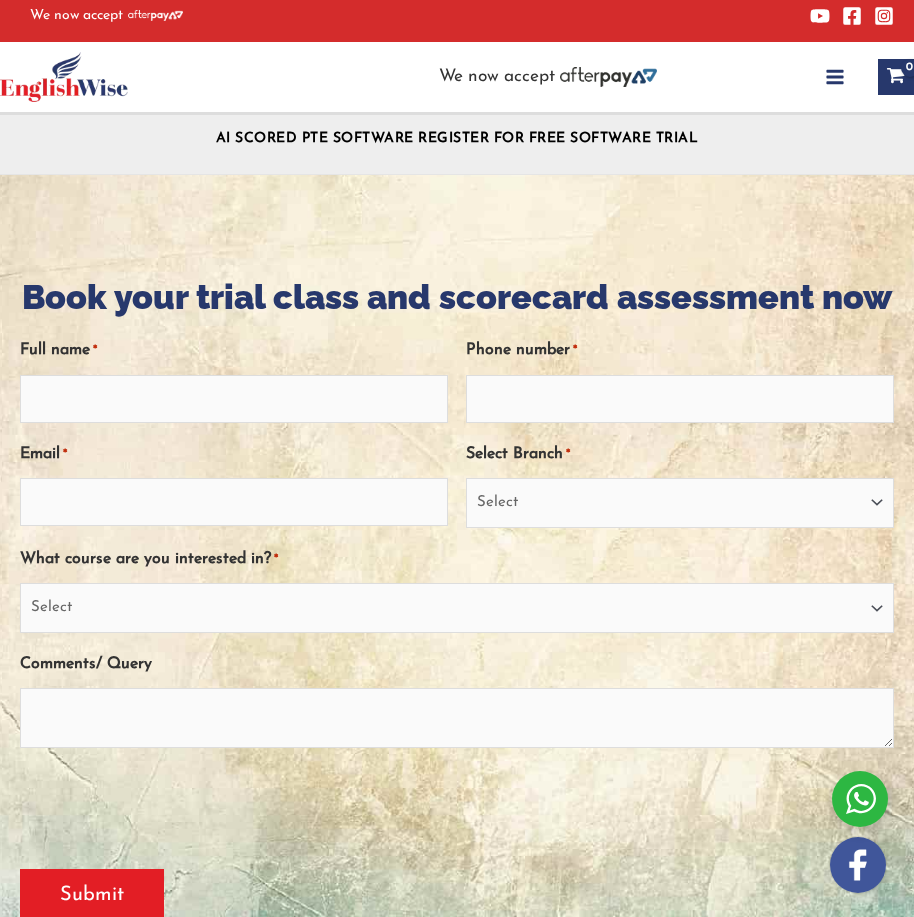 scroll, scrollTop: 0, scrollLeft: 0, axis: both 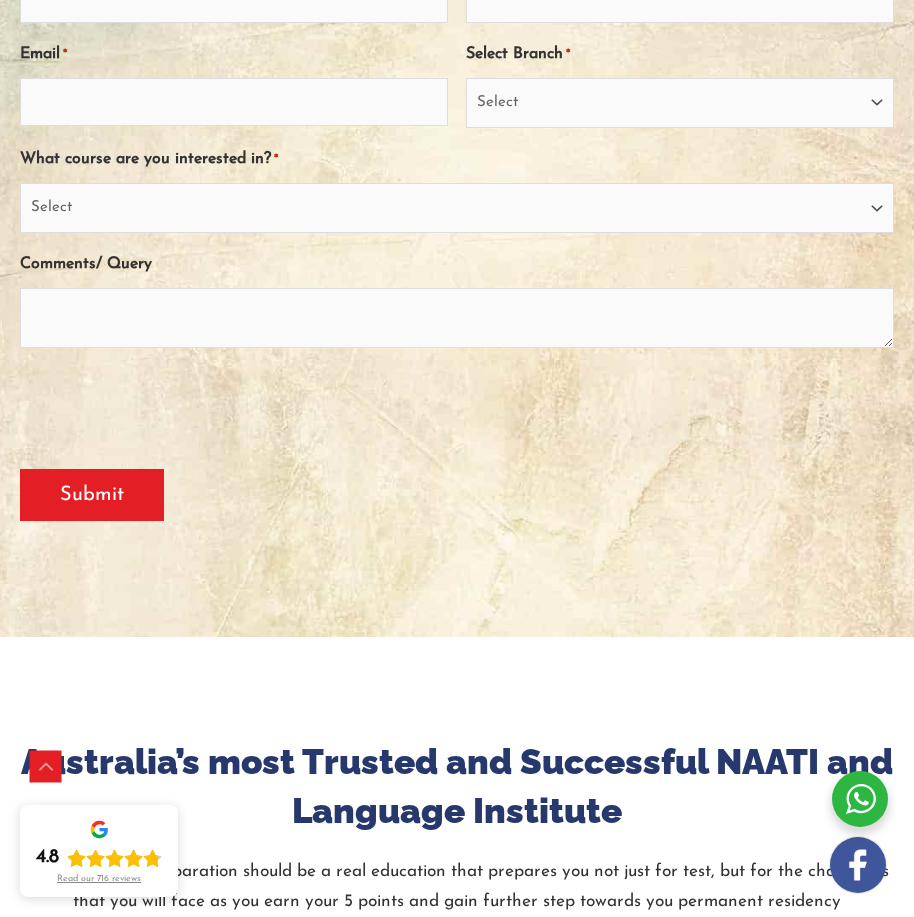 click at bounding box center (457, 206) 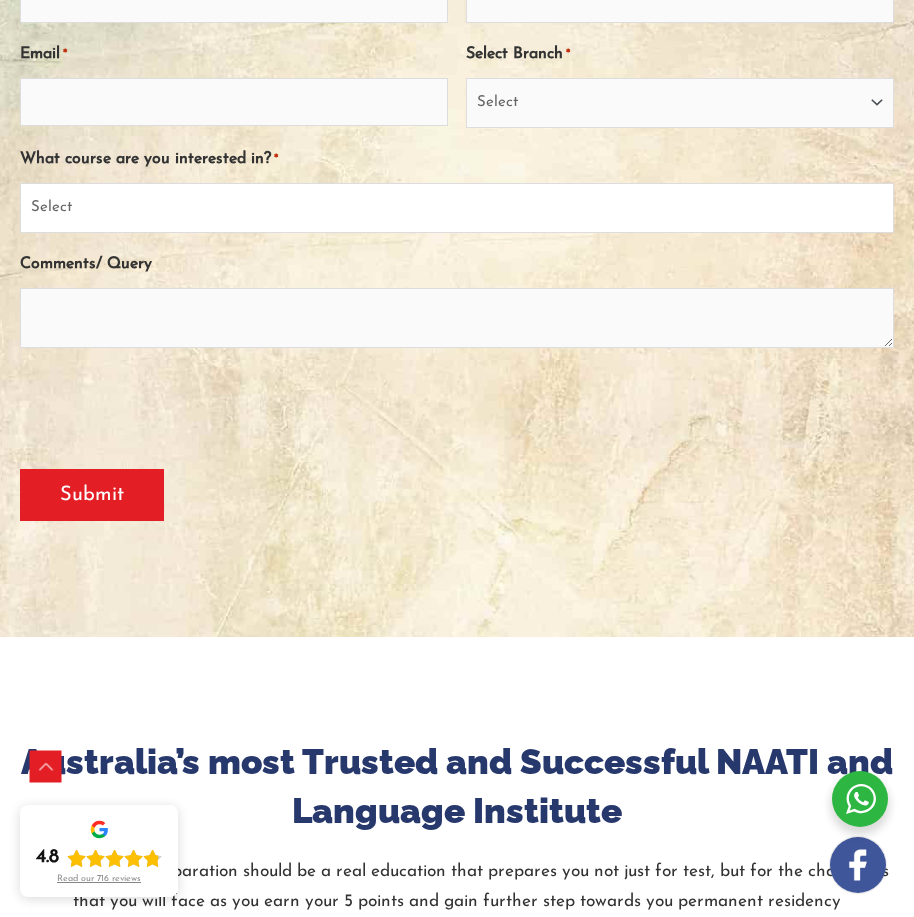 click on "Select PTE NAATI IELTS OET General English" at bounding box center (457, 208) 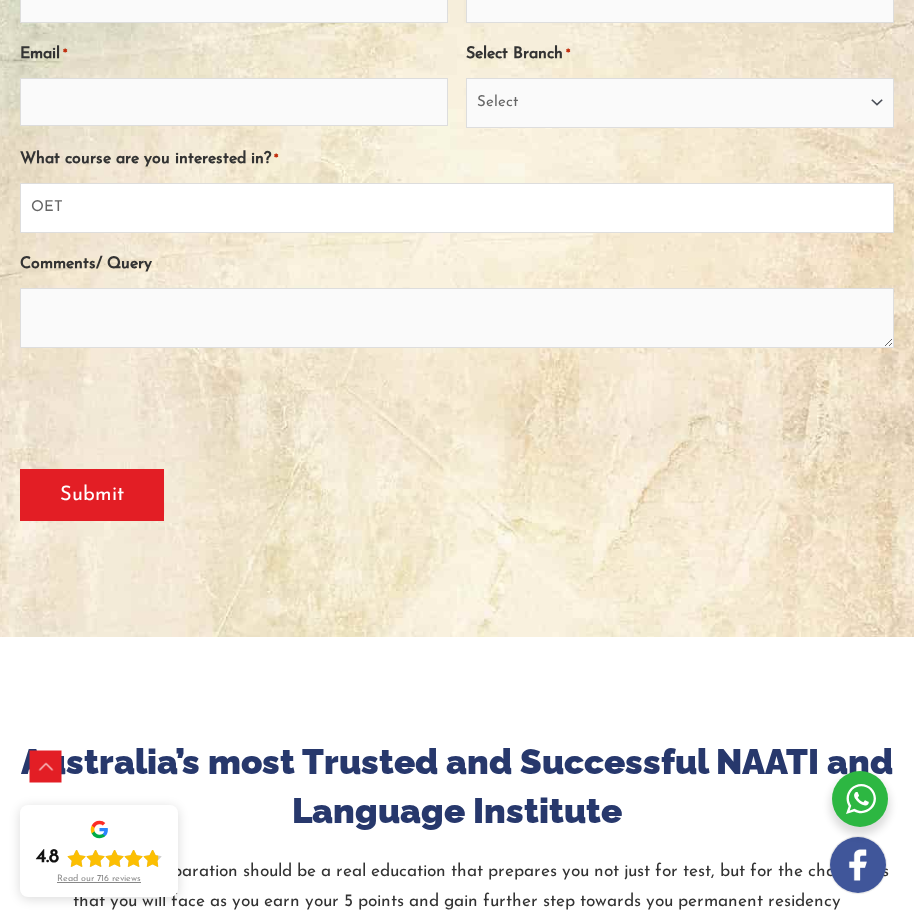 click on "Select PTE NAATI IELTS OET General English" at bounding box center (457, 208) 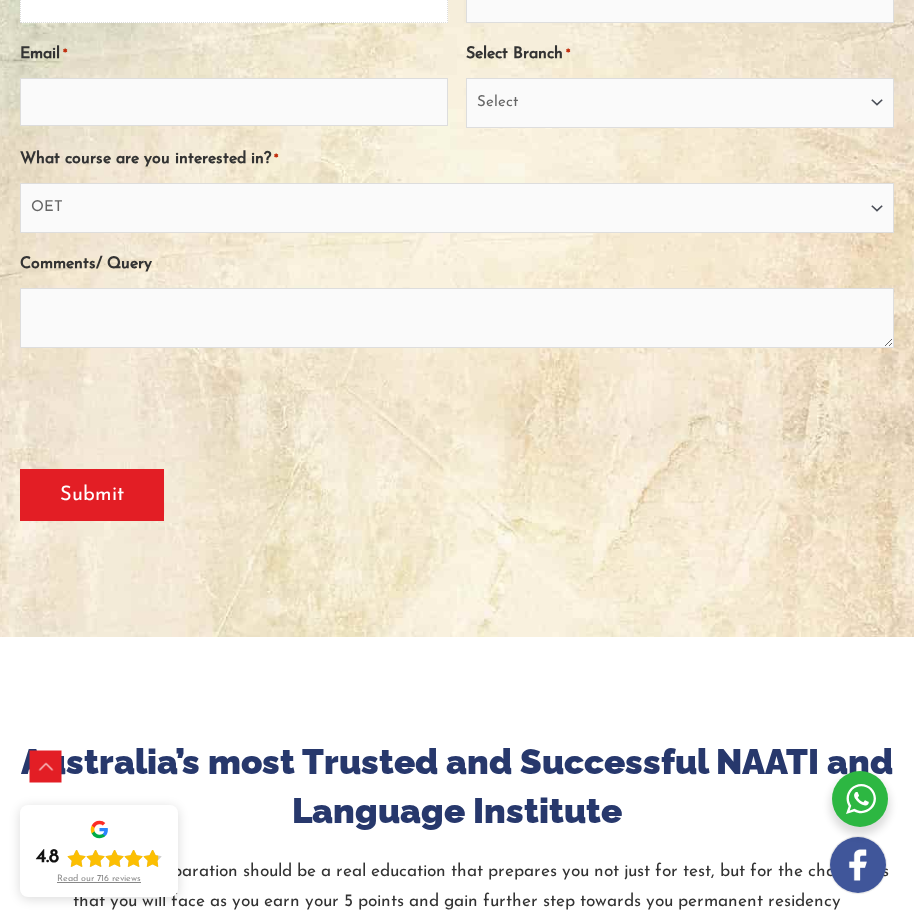 click on "Full name *" at bounding box center [234, -1] 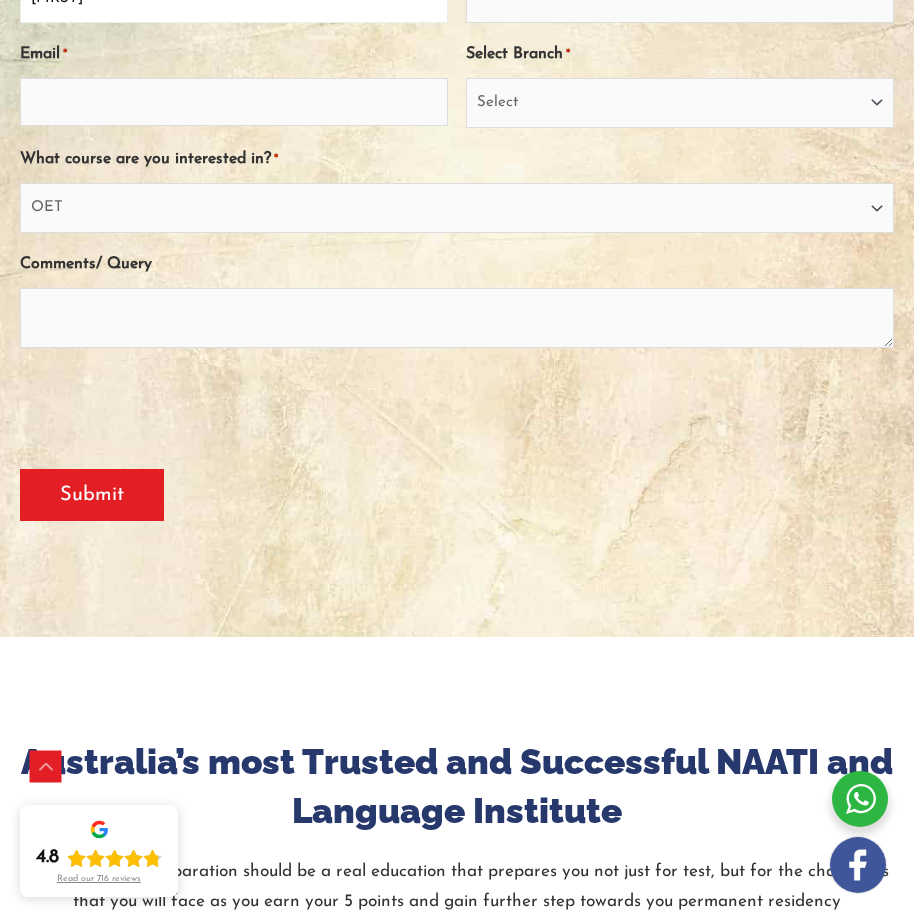 click on "Toph" at bounding box center [234, -1] 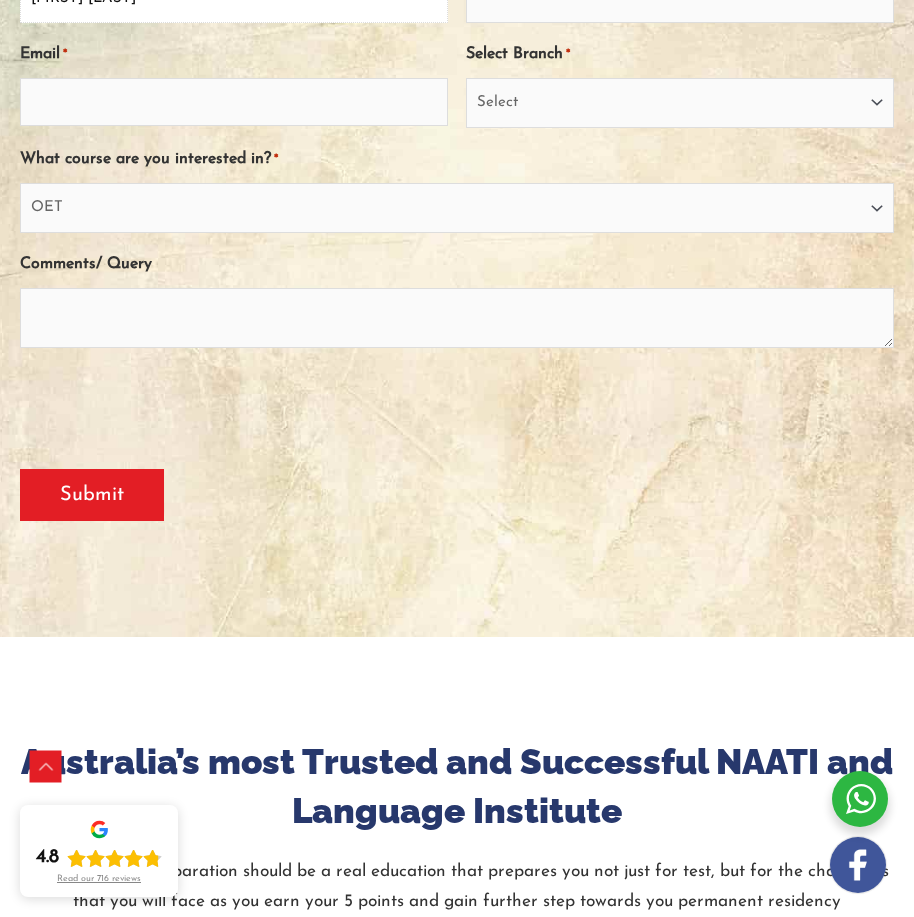 type on "Toph Lopez" 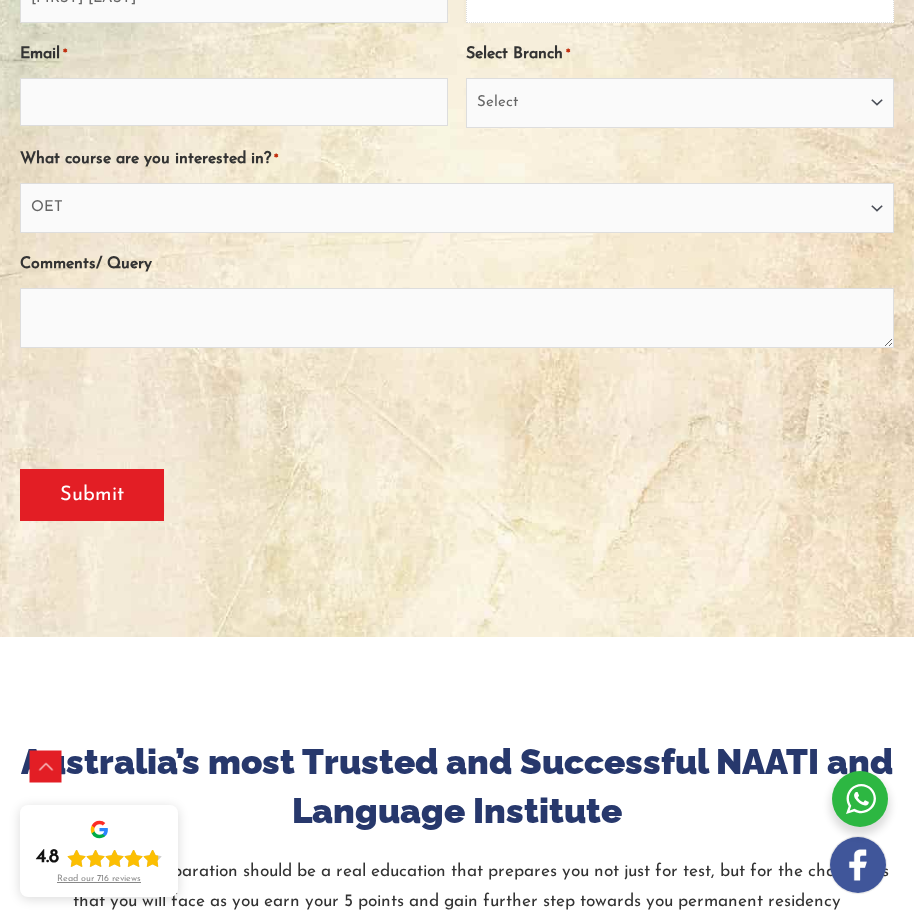 click on "Phone number *" at bounding box center (680, -1) 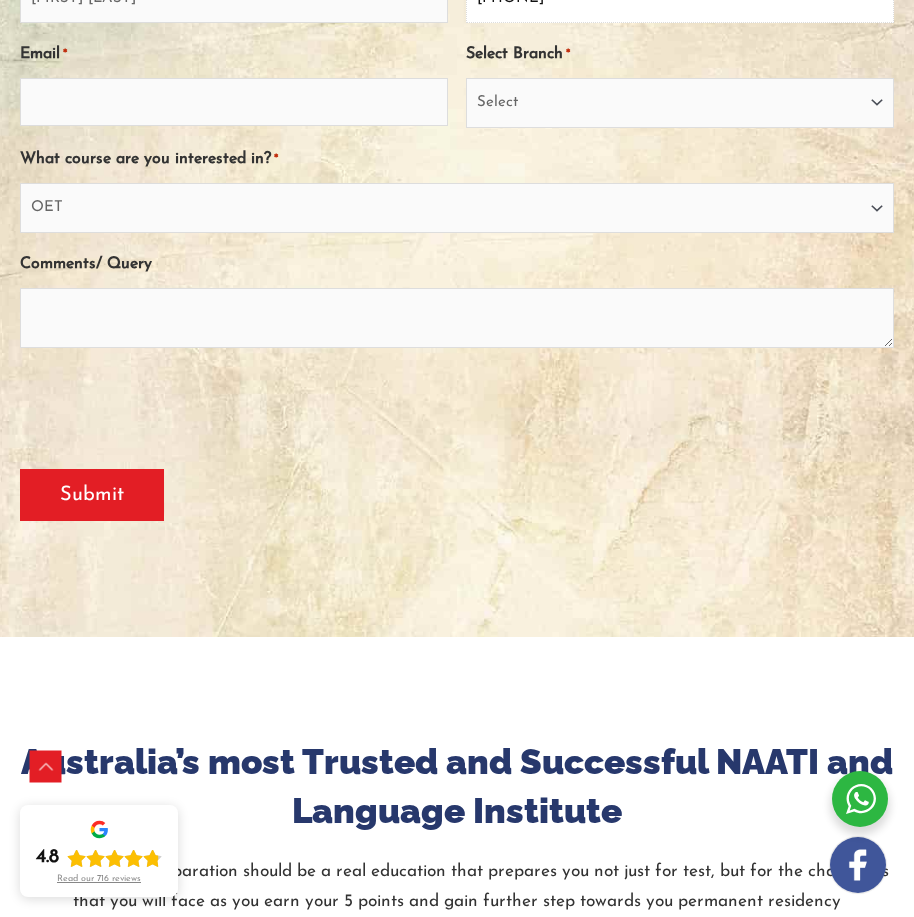 type on "0447350637" 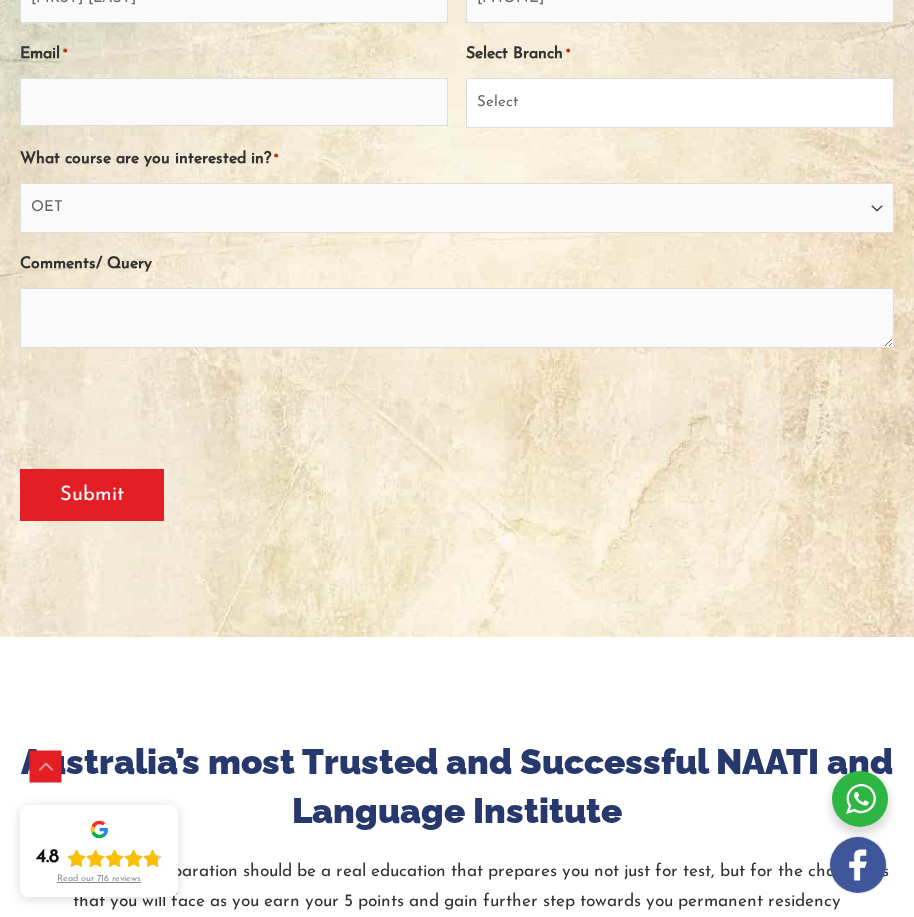 click on "Select Sydney City Center Sydney Parramatta EnglishWise Global Brisbane Gold Coast Australian Capital Territory/Canberra South Australia Victoria Tasmania Northern Territory Western Australia Outside Australia" at bounding box center (680, 103) 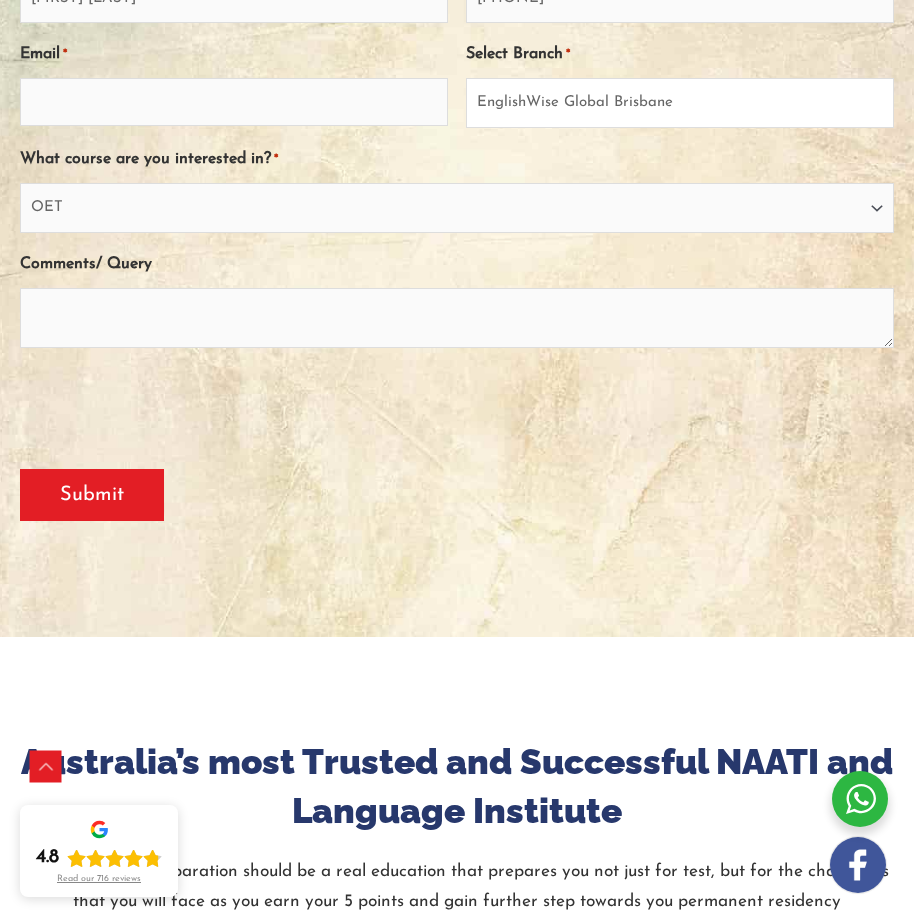 click on "Select Sydney City Center Sydney Parramatta EnglishWise Global Brisbane Gold Coast Australian Capital Territory/Canberra South Australia Victoria Tasmania Northern Territory Western Australia Outside Australia" at bounding box center [680, 103] 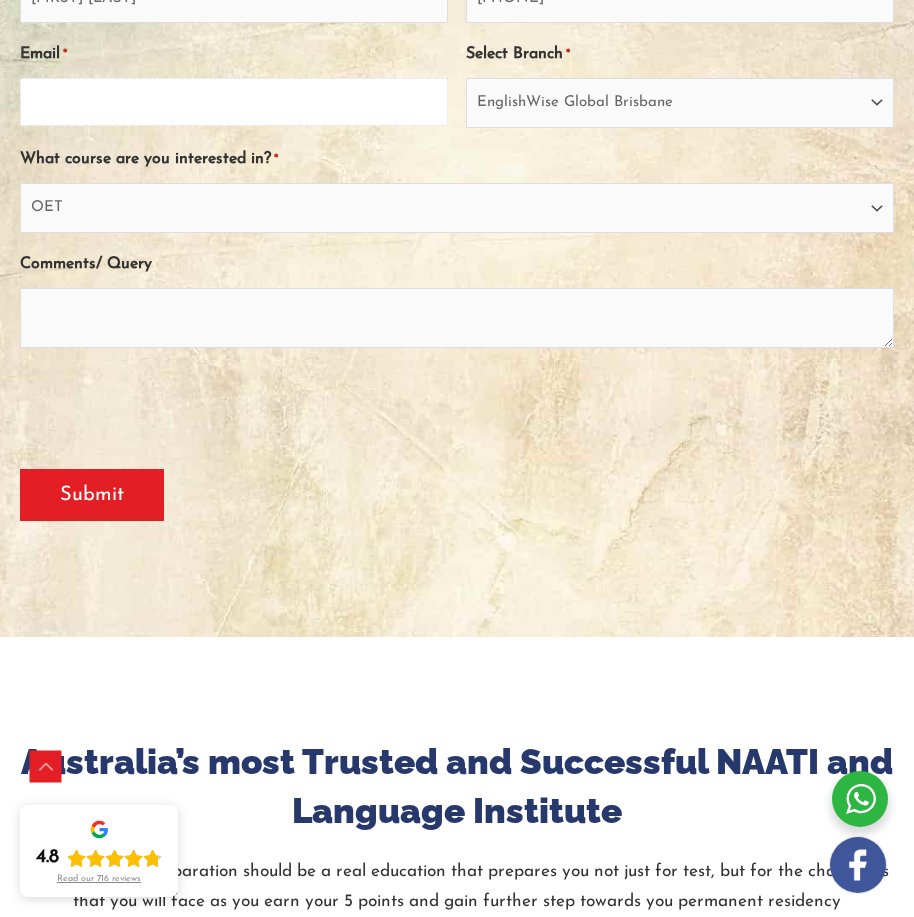 click on "Email *" at bounding box center [234, 102] 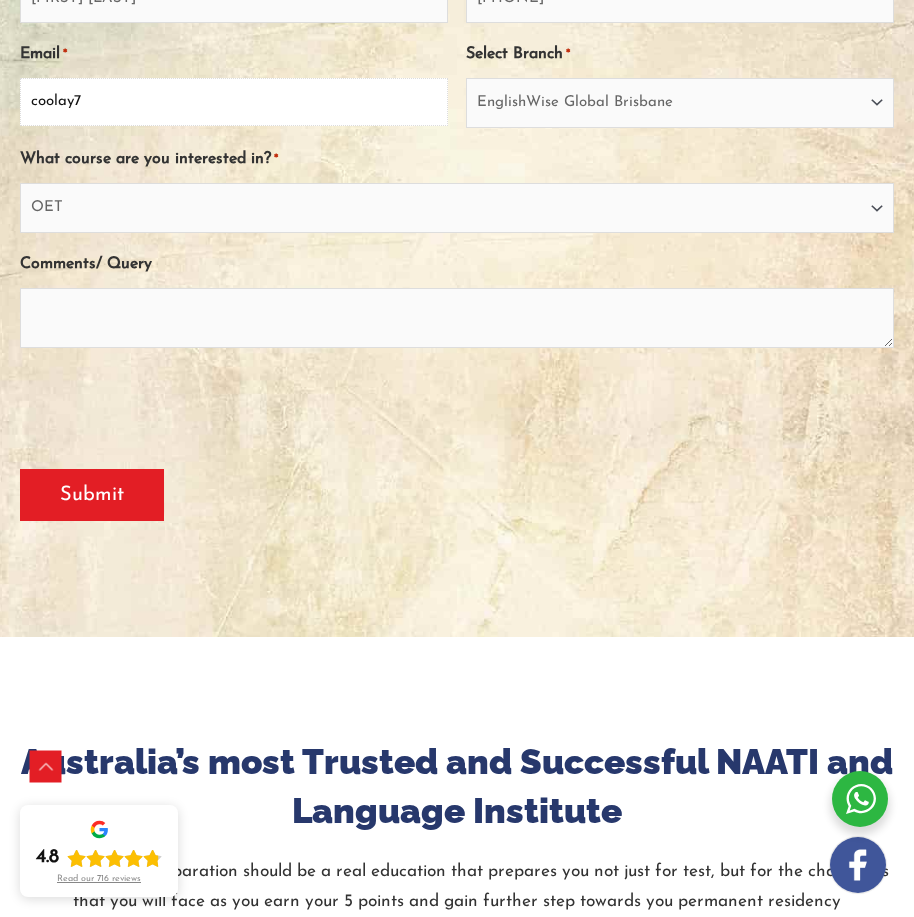 click on "Submit" at bounding box center (92, 495) 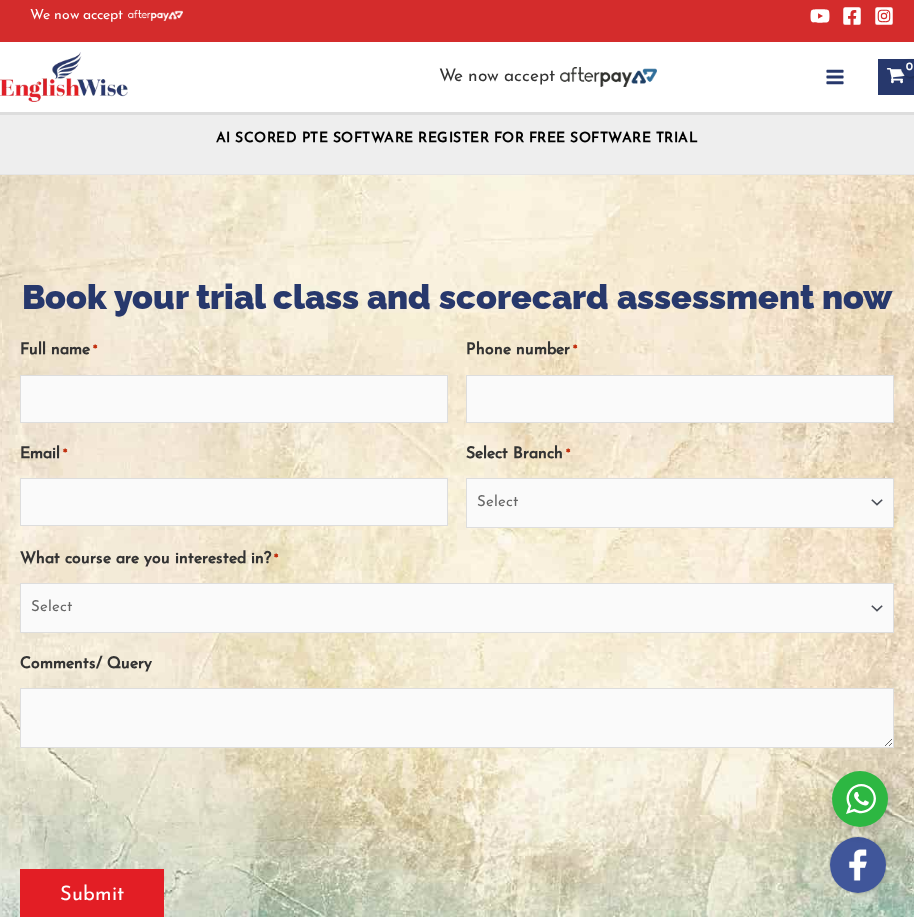 scroll, scrollTop: 0, scrollLeft: 0, axis: both 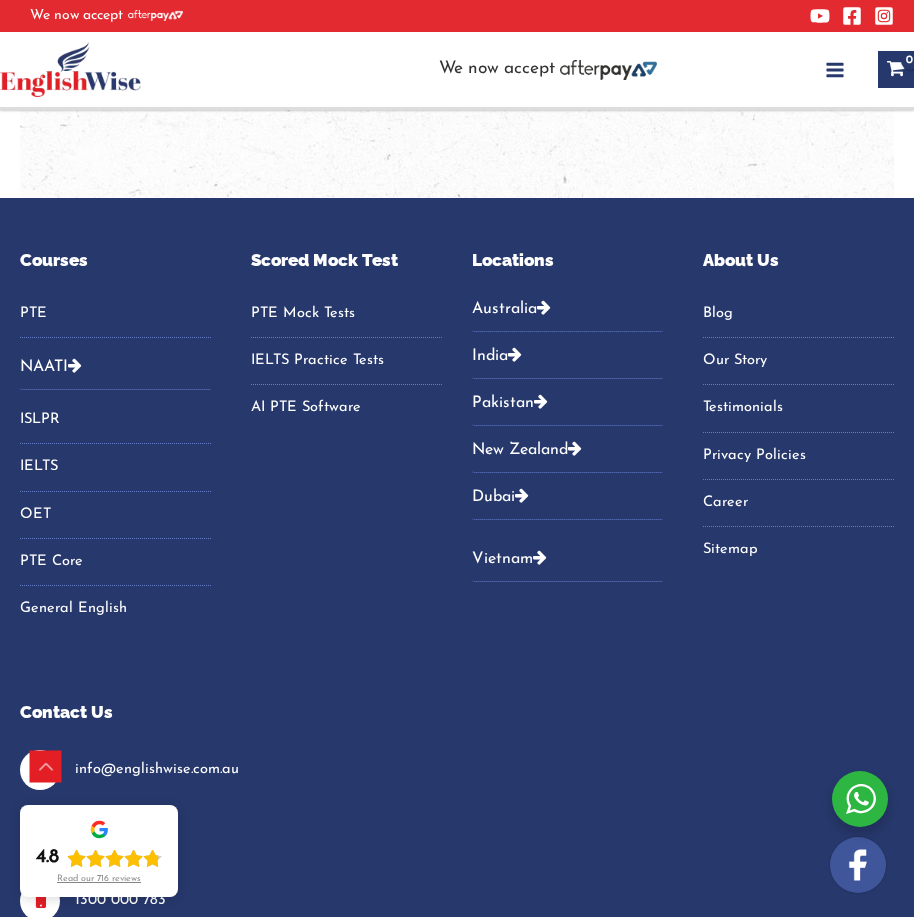click on "Australia" at bounding box center [567, 315] 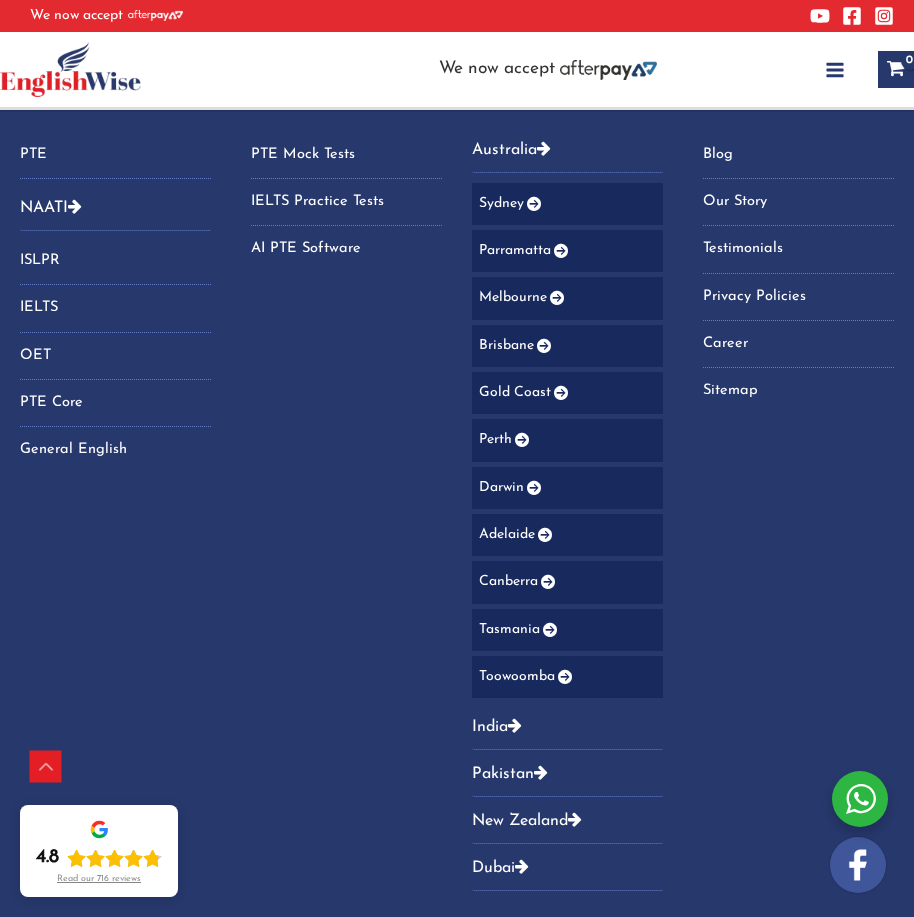 scroll, scrollTop: 5985, scrollLeft: 0, axis: vertical 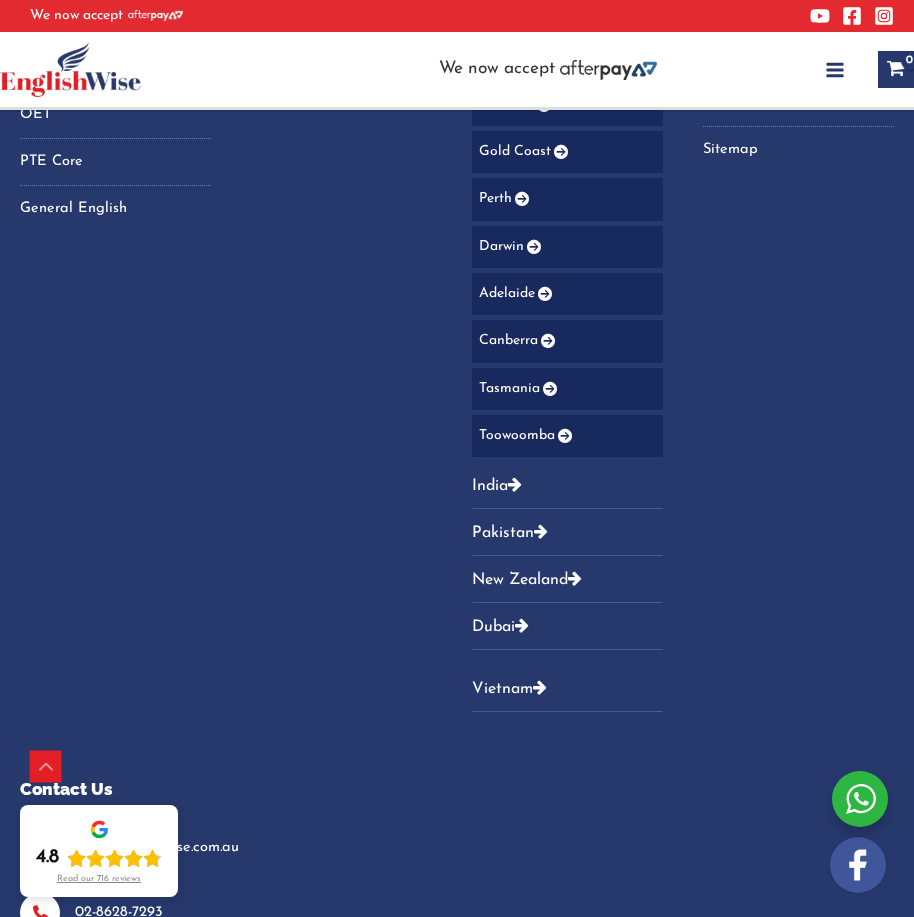 click on "Brisbane" at bounding box center (567, 105) 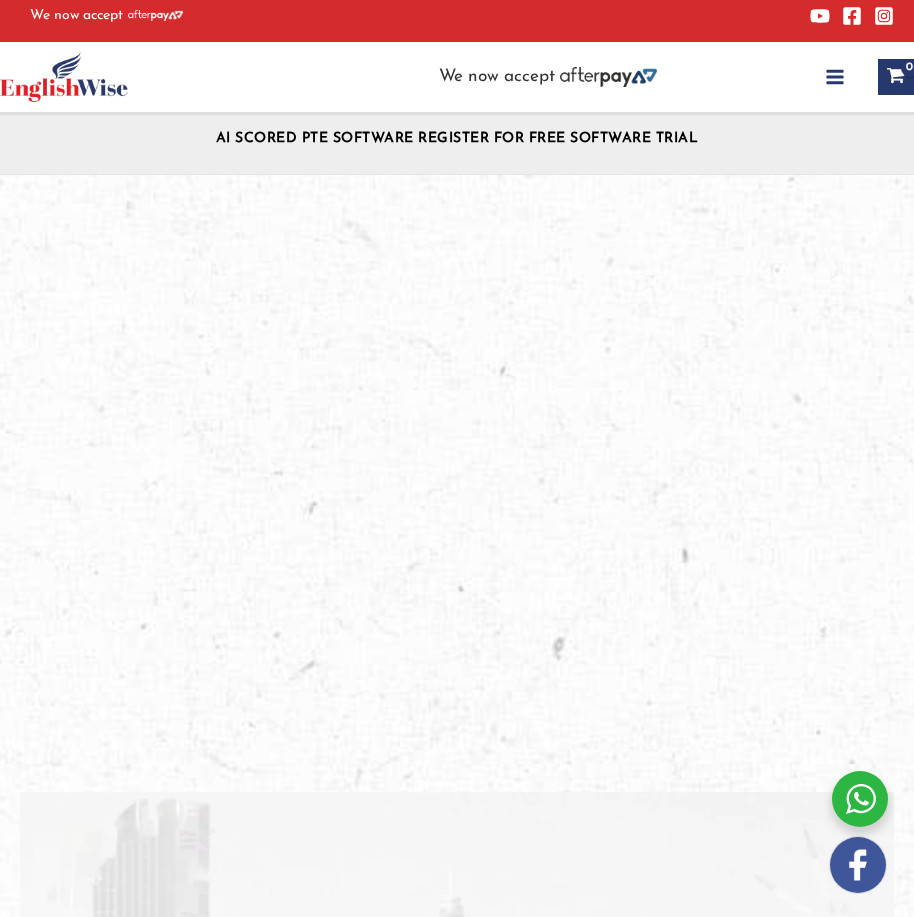 scroll, scrollTop: 0, scrollLeft: 0, axis: both 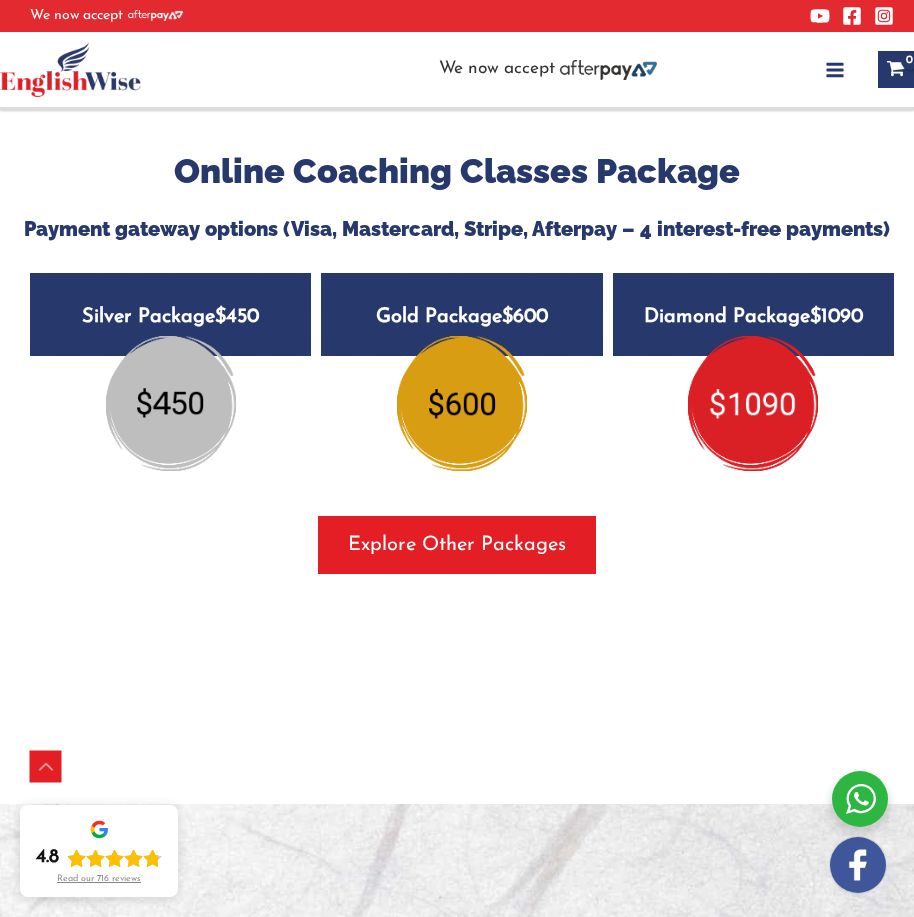 click at bounding box center (462, 403) 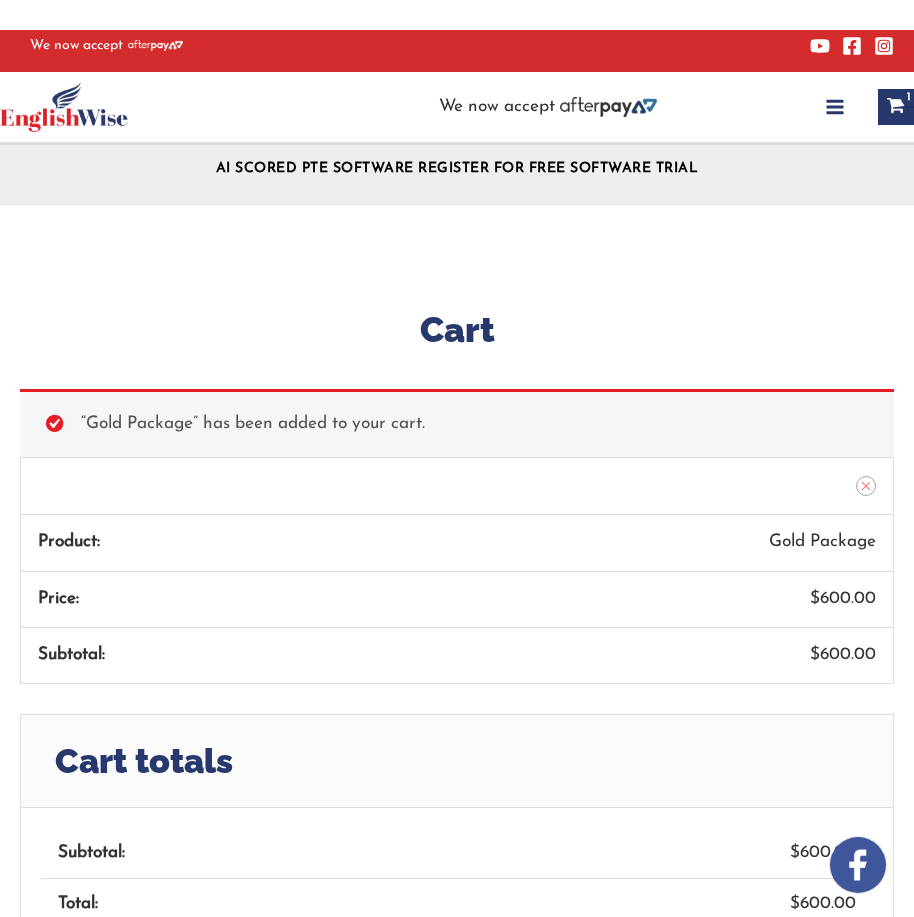 scroll, scrollTop: 0, scrollLeft: 0, axis: both 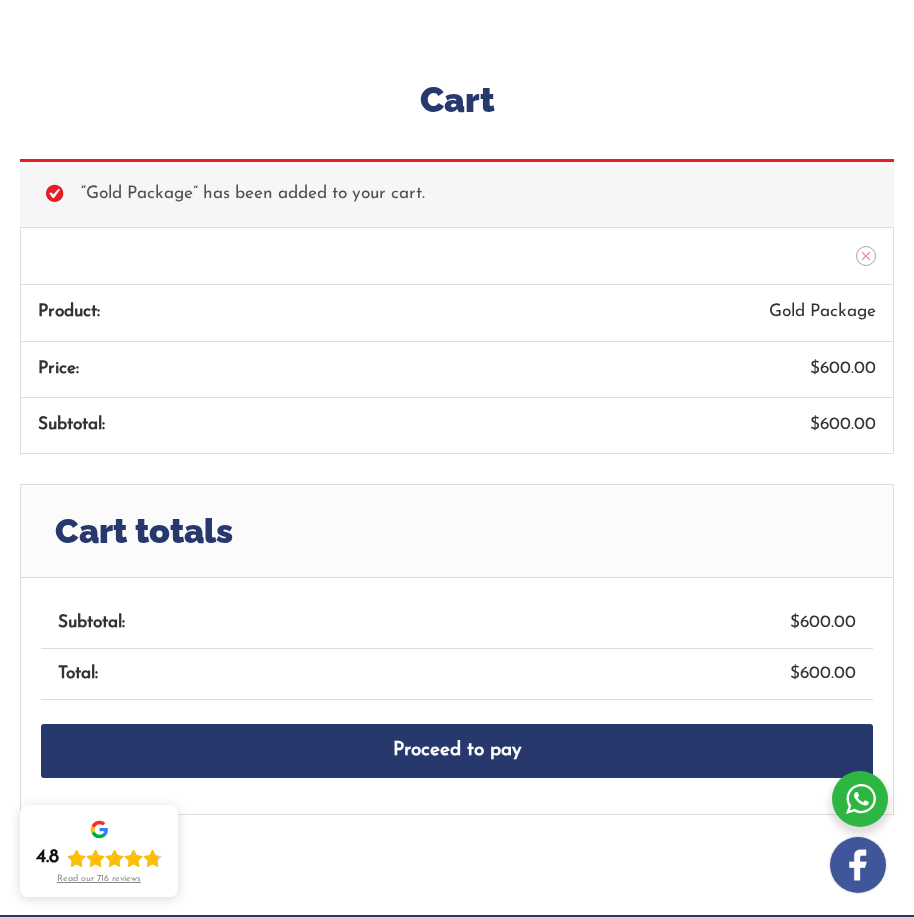 click on "Gold Package" at bounding box center [456, 312] 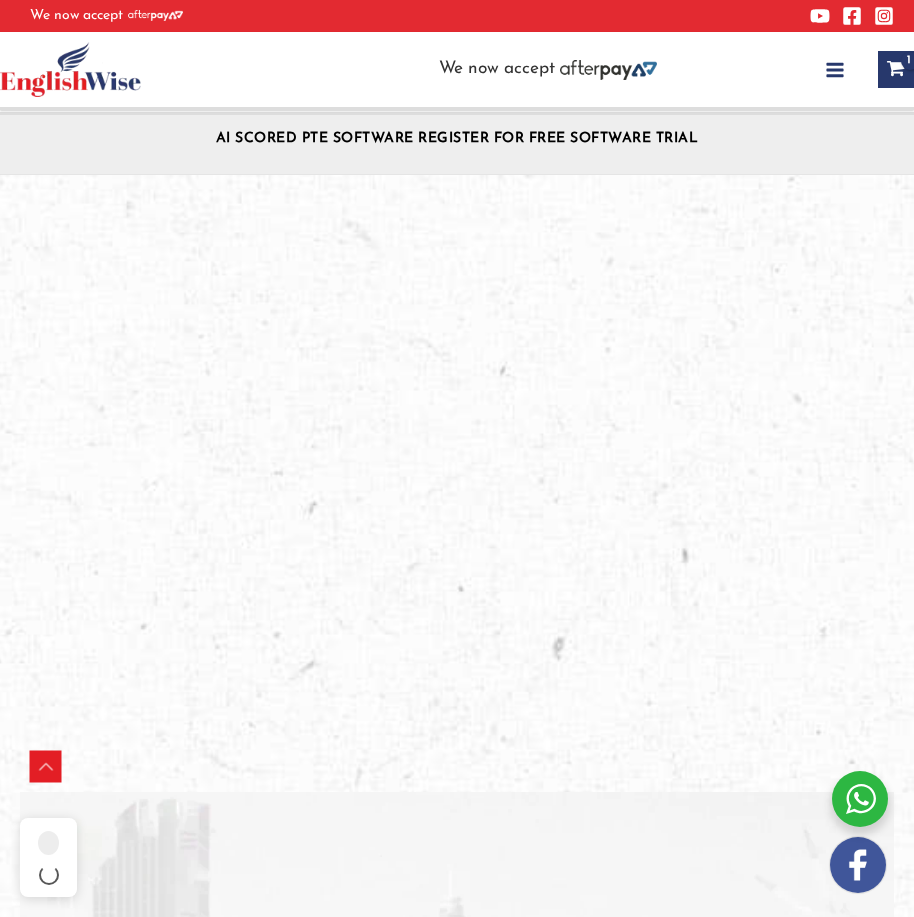 scroll, scrollTop: 3011, scrollLeft: 0, axis: vertical 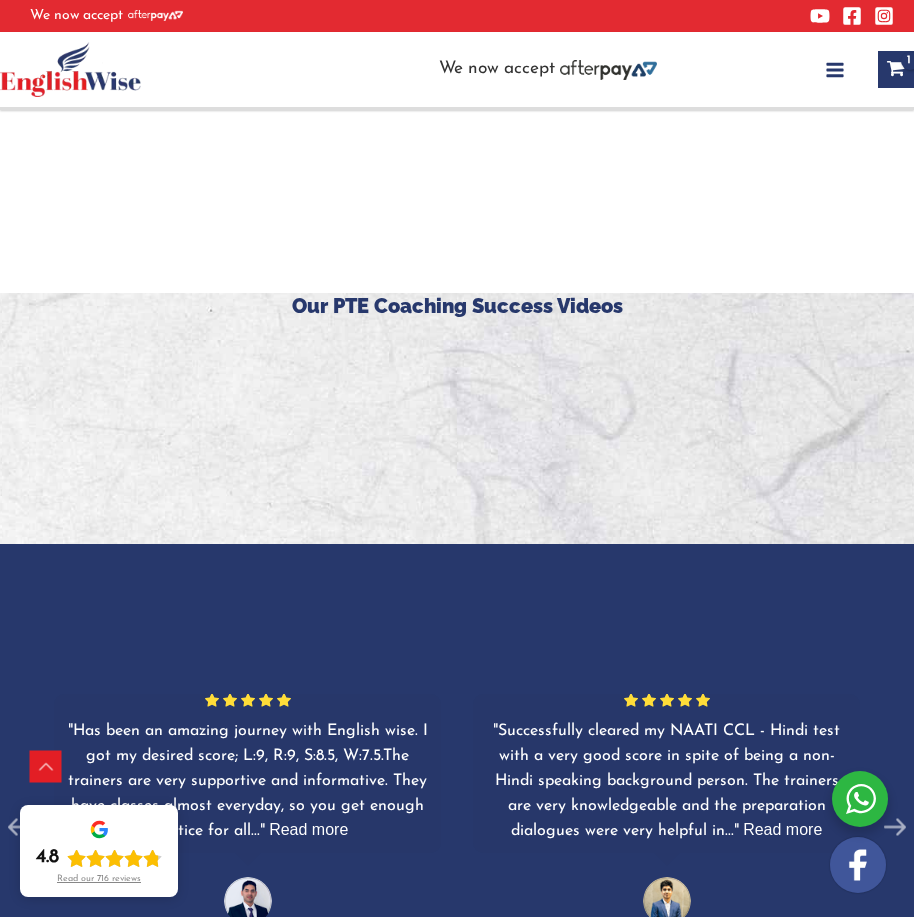 click on "Explore Other Packages" at bounding box center [457, 34] 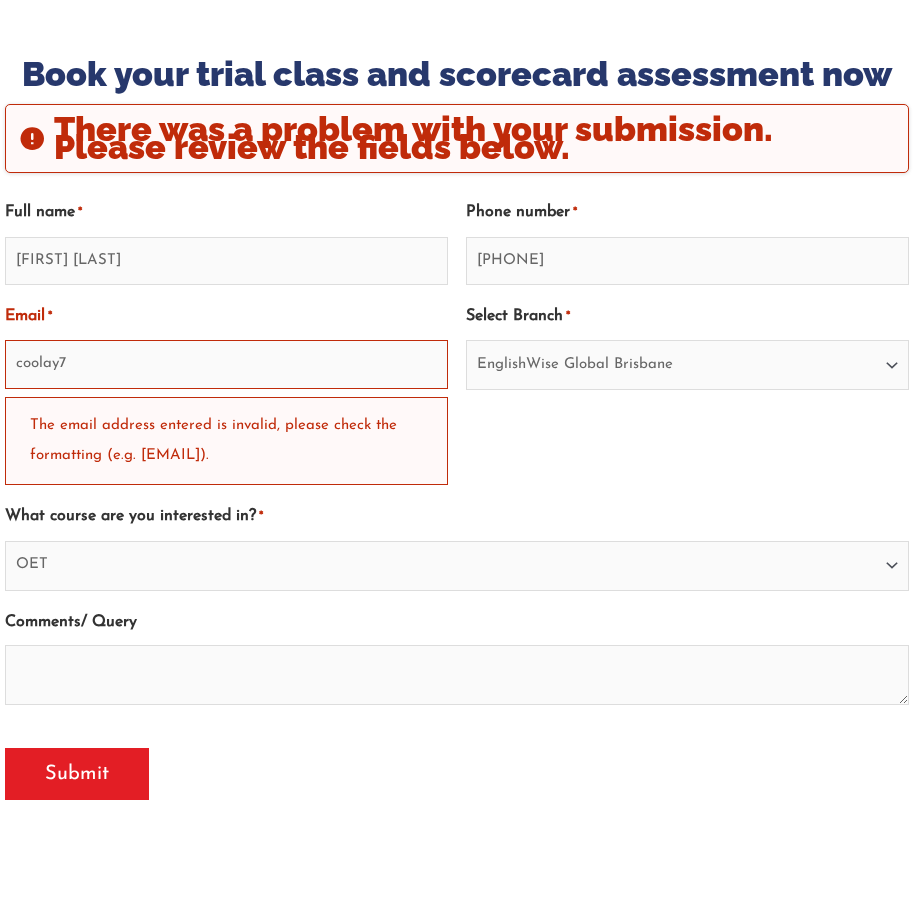 scroll, scrollTop: 400, scrollLeft: 0, axis: vertical 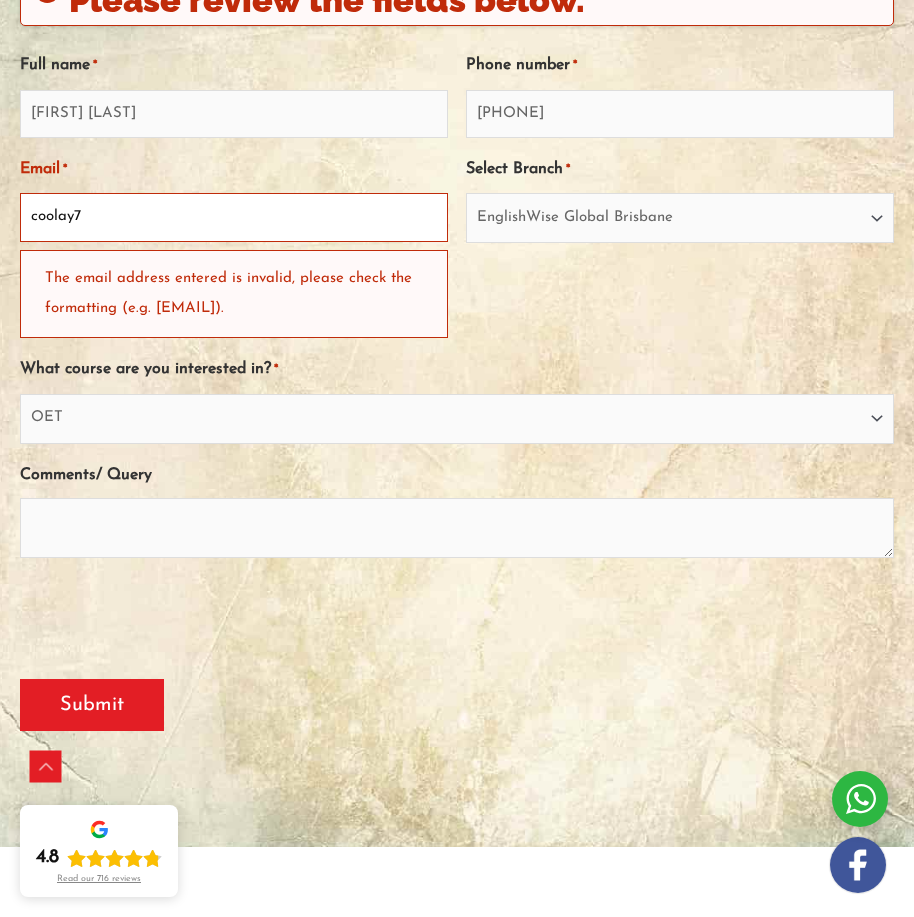 click on "coolay7" at bounding box center (234, 217) 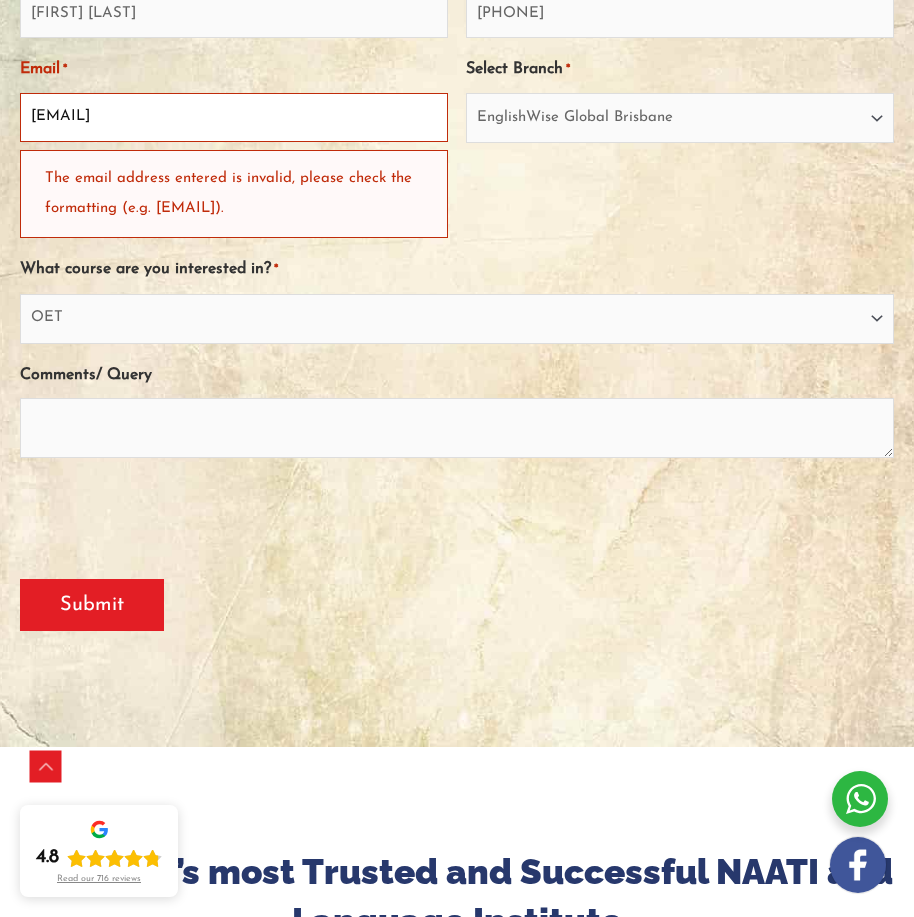scroll, scrollTop: 570, scrollLeft: 0, axis: vertical 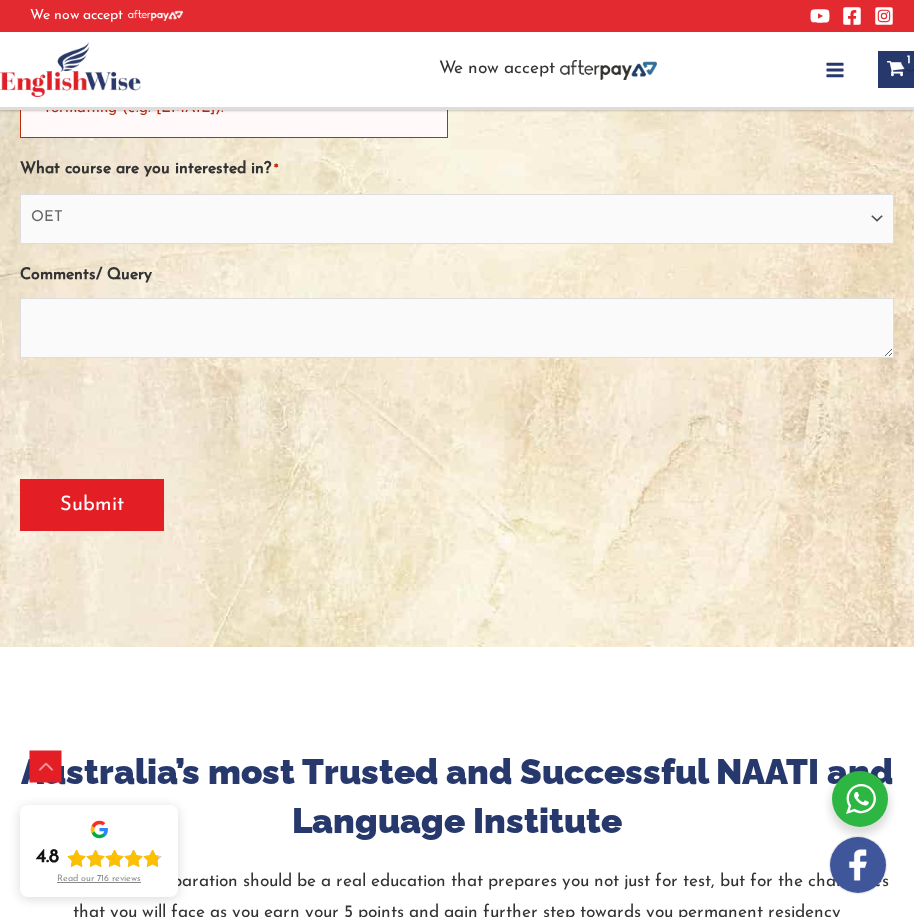 type on "coolay7@hotmail.com" 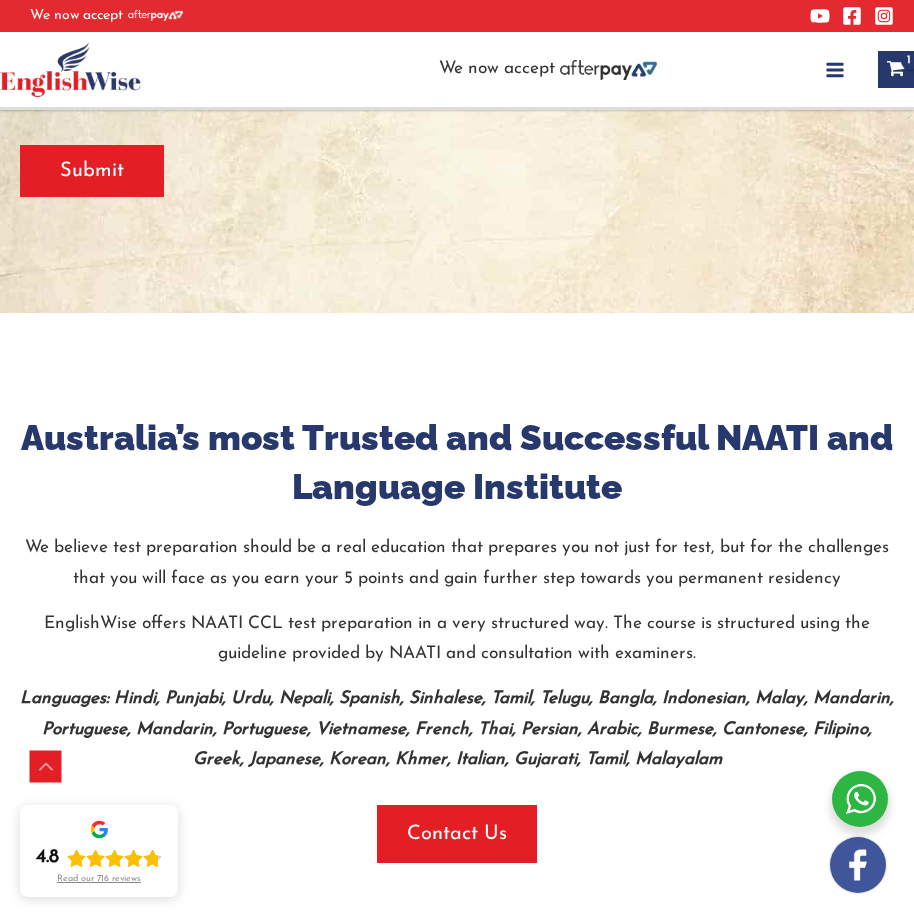 scroll, scrollTop: 934, scrollLeft: 0, axis: vertical 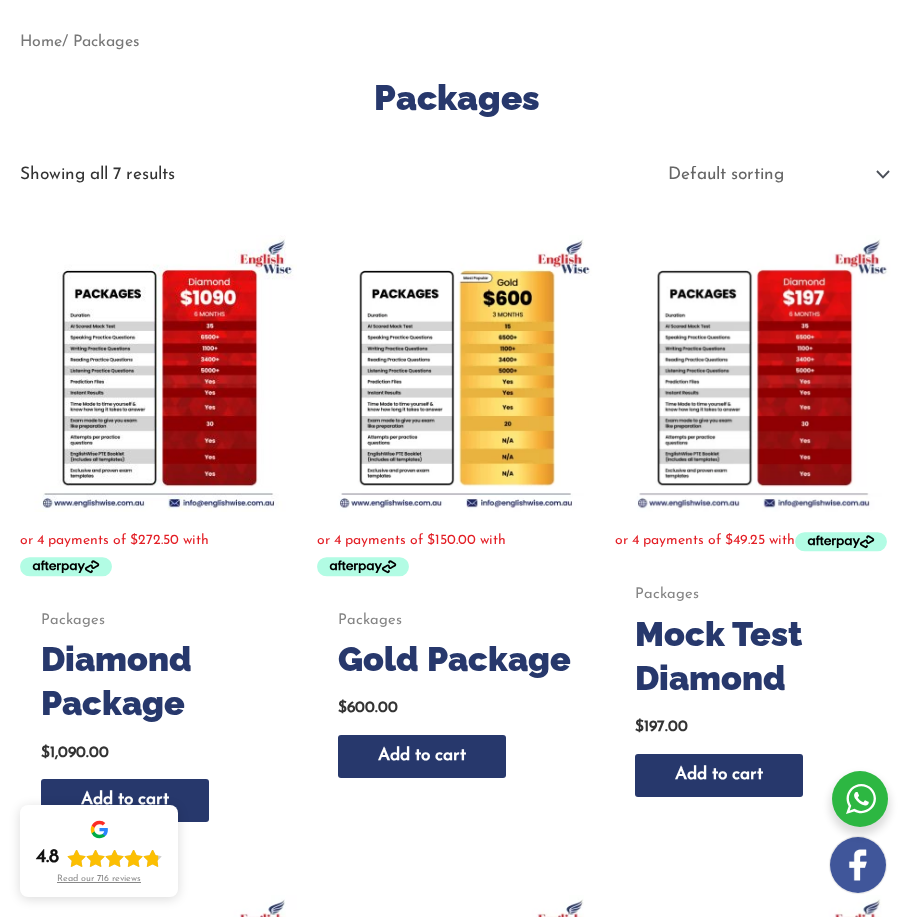 click at bounding box center [455, 373] 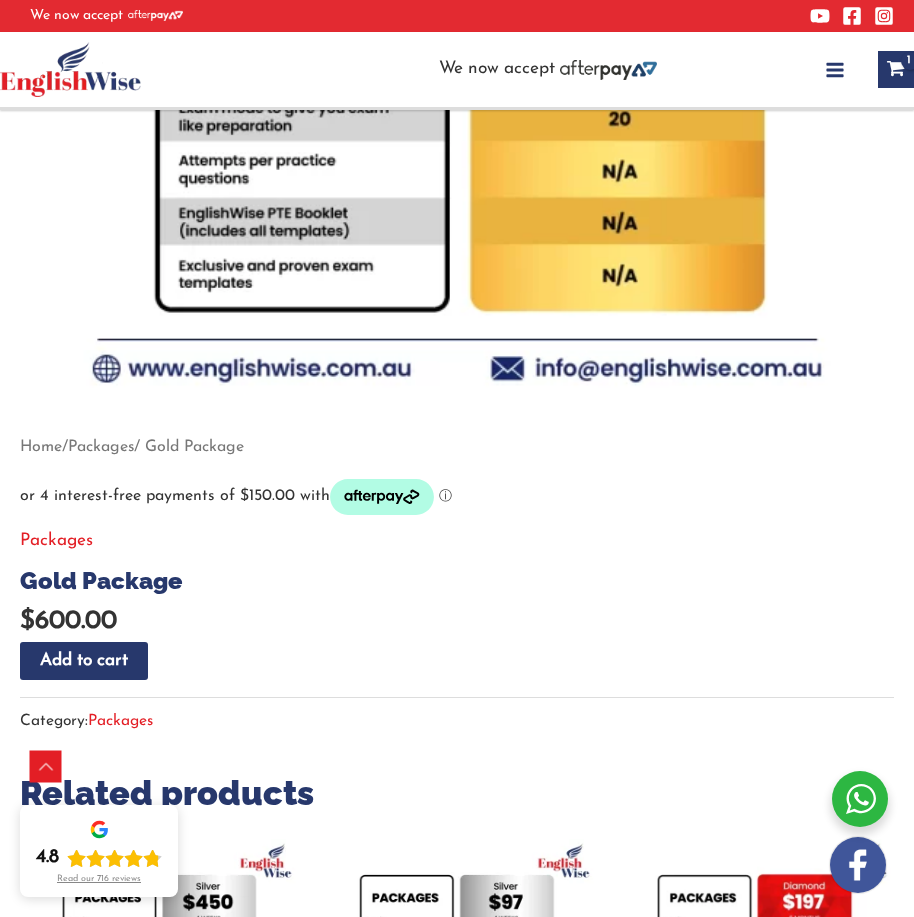 scroll, scrollTop: 0, scrollLeft: 0, axis: both 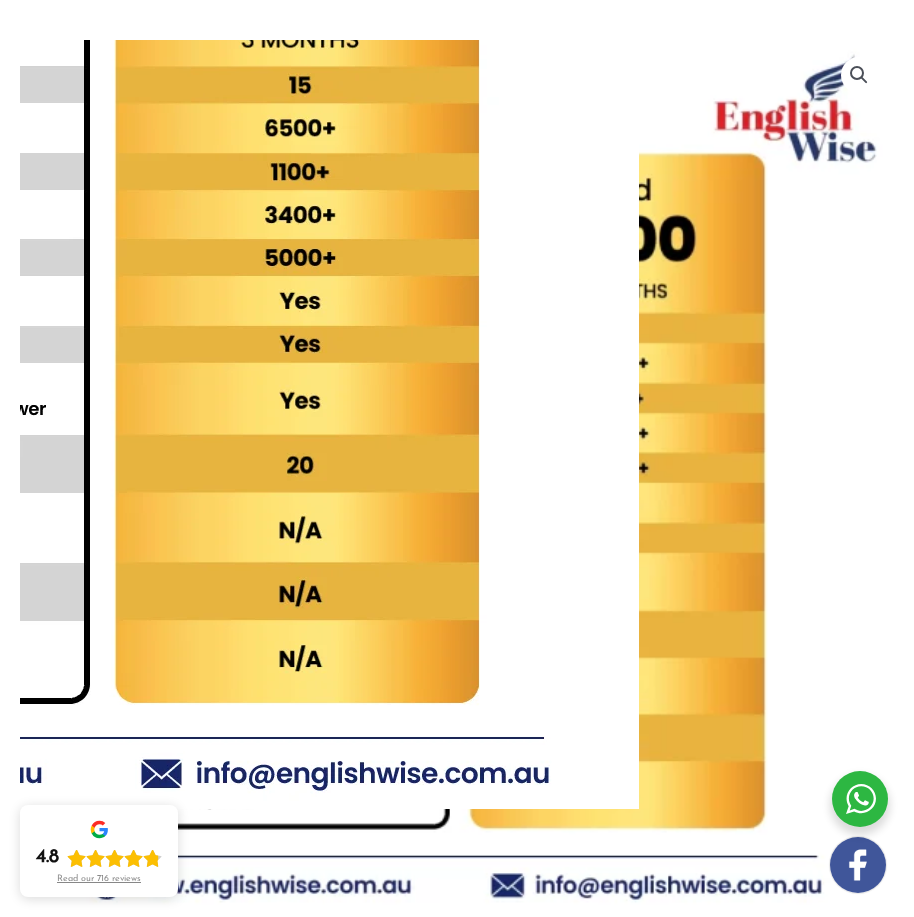 click at bounding box center [99, 269] 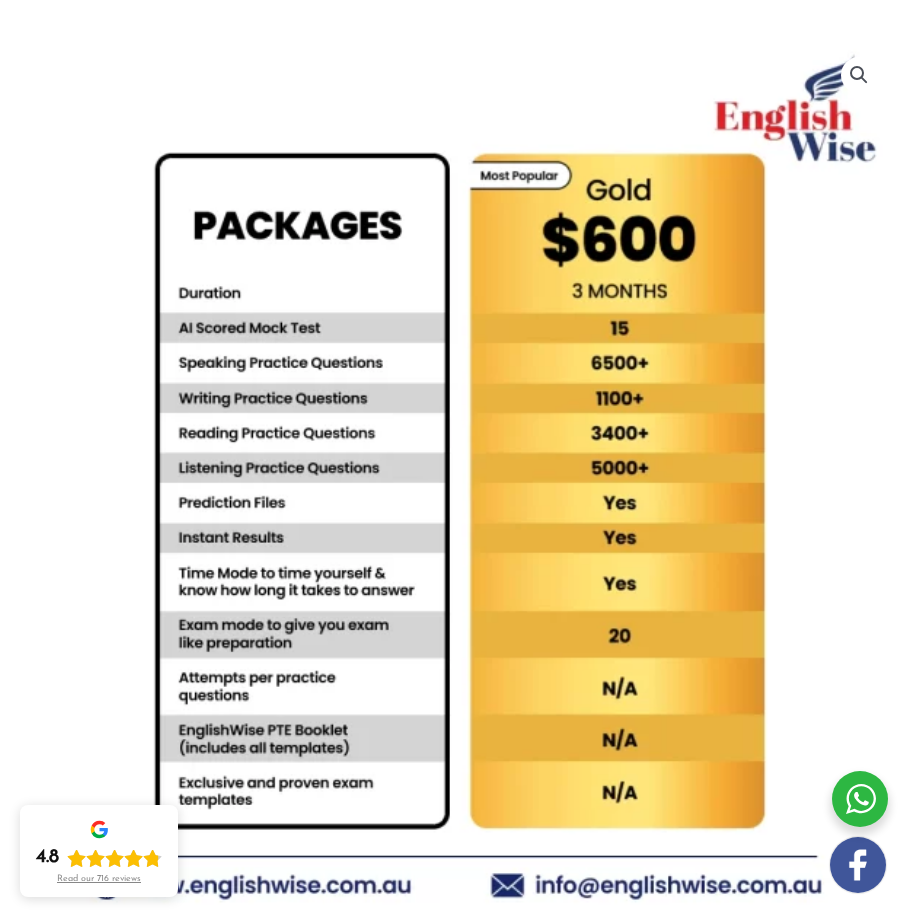 click on "🔍" at bounding box center (859, 75) 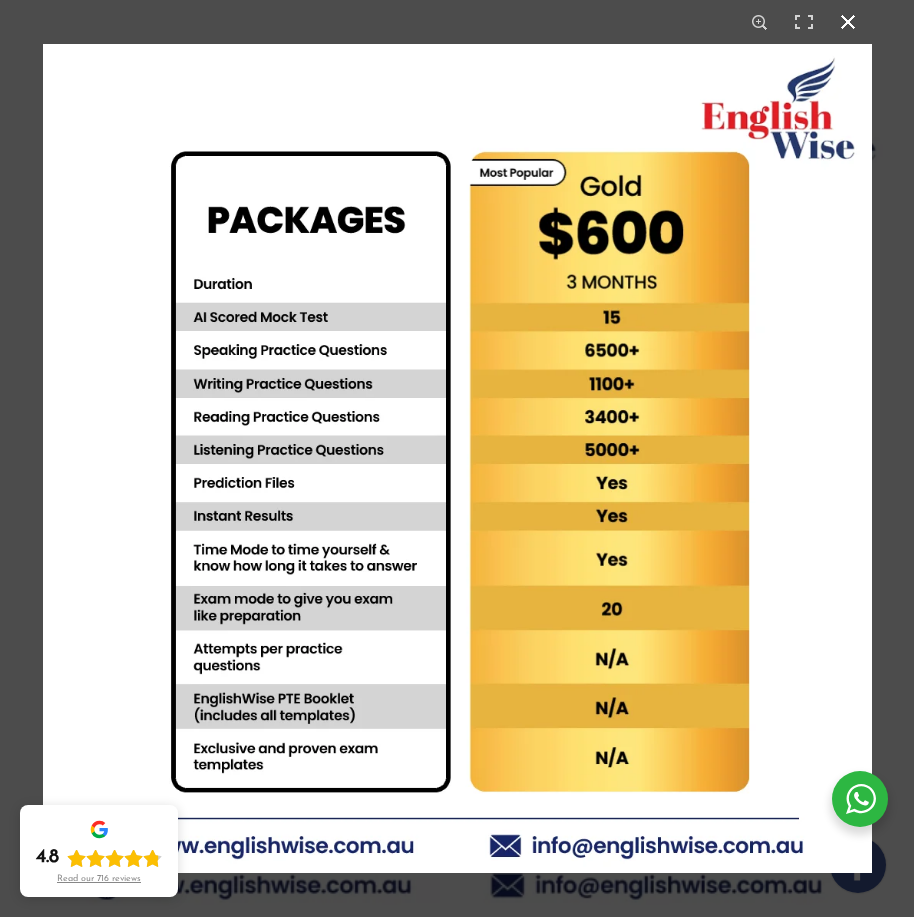 click at bounding box center (848, 22) 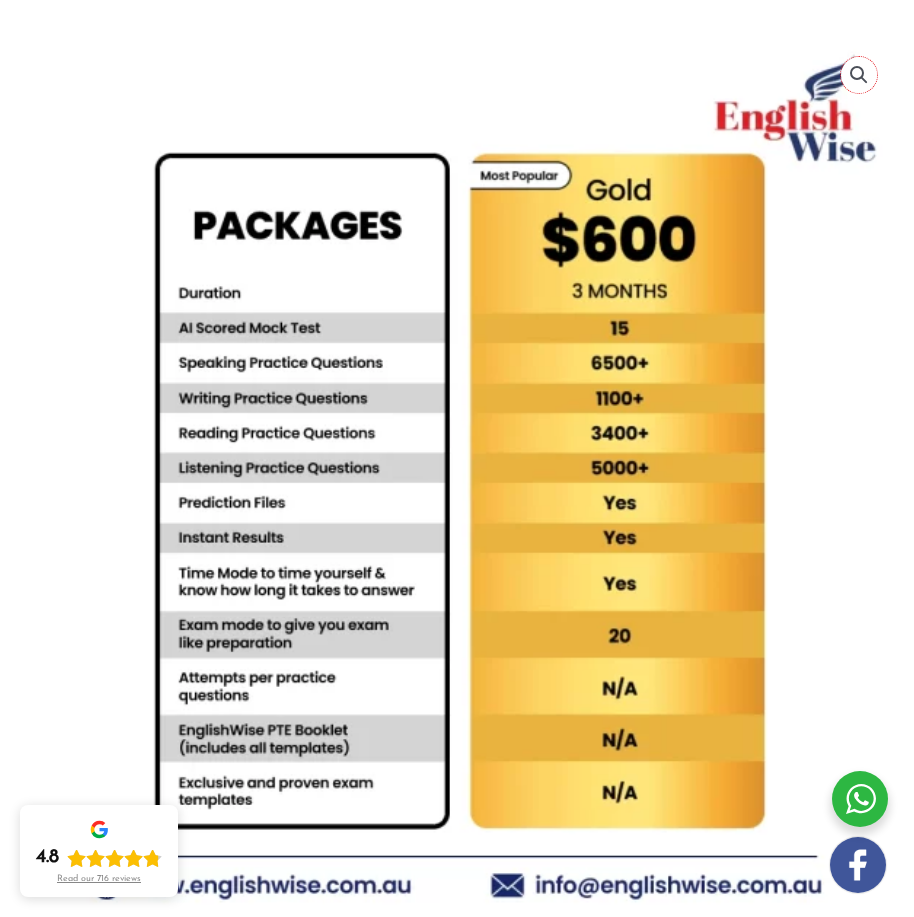 scroll, scrollTop: 285, scrollLeft: 0, axis: vertical 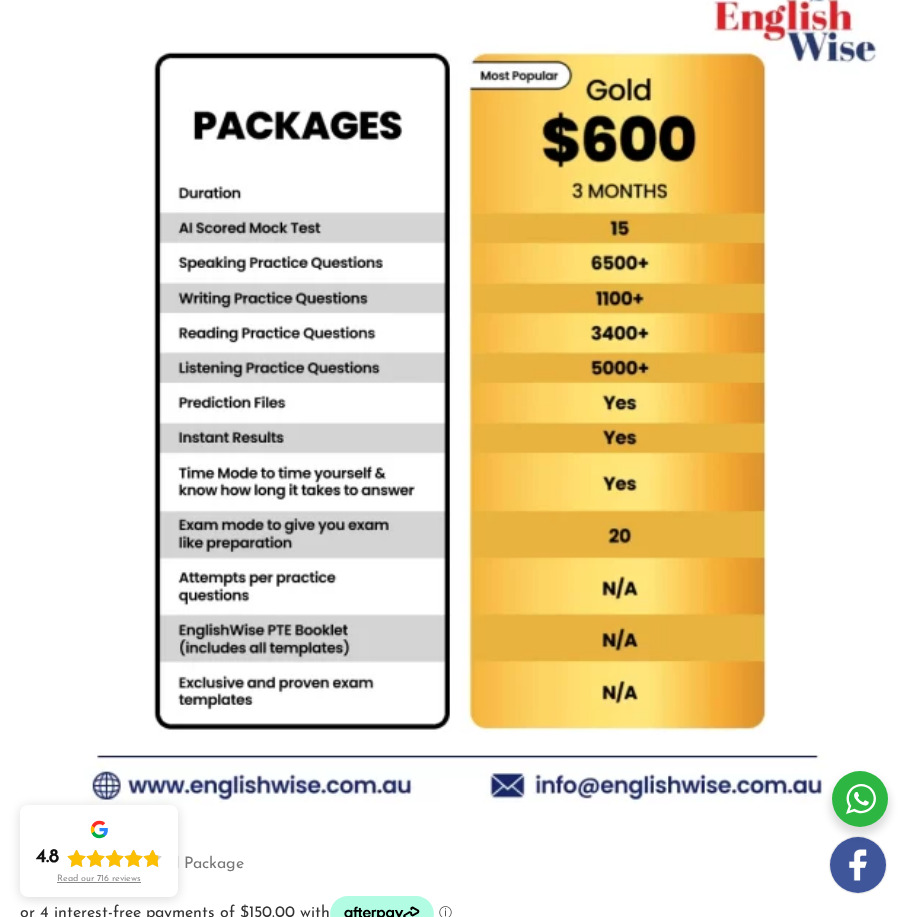 click at bounding box center (158, 1394) 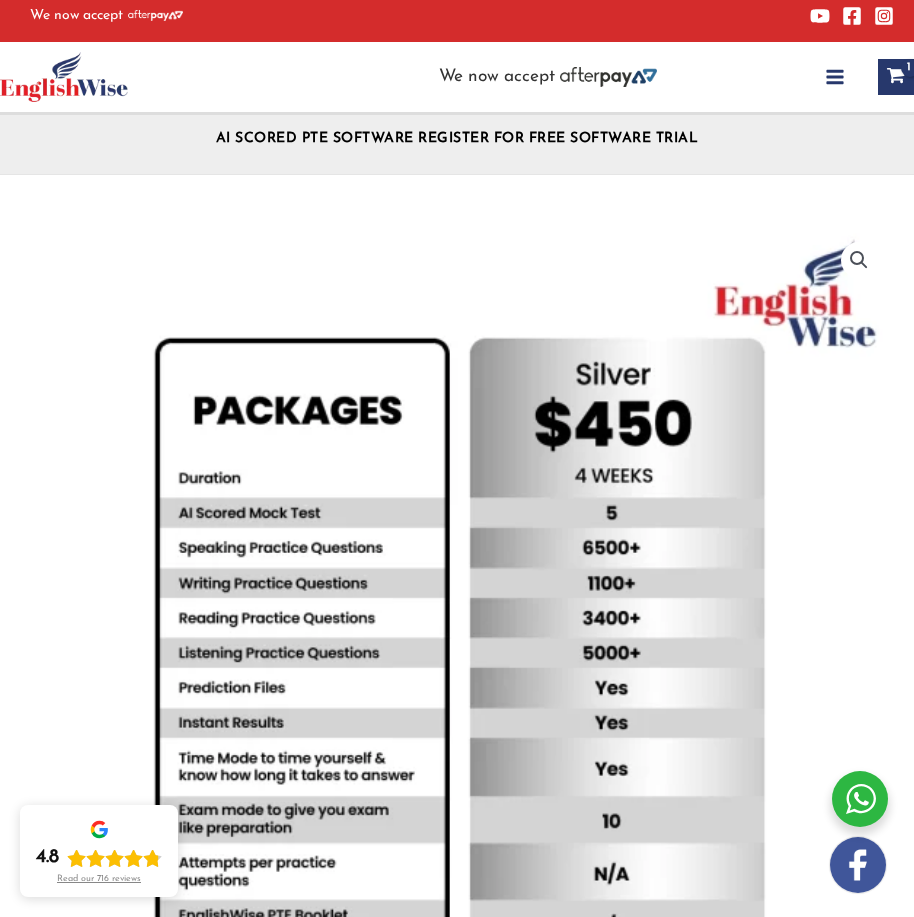 scroll, scrollTop: 0, scrollLeft: 0, axis: both 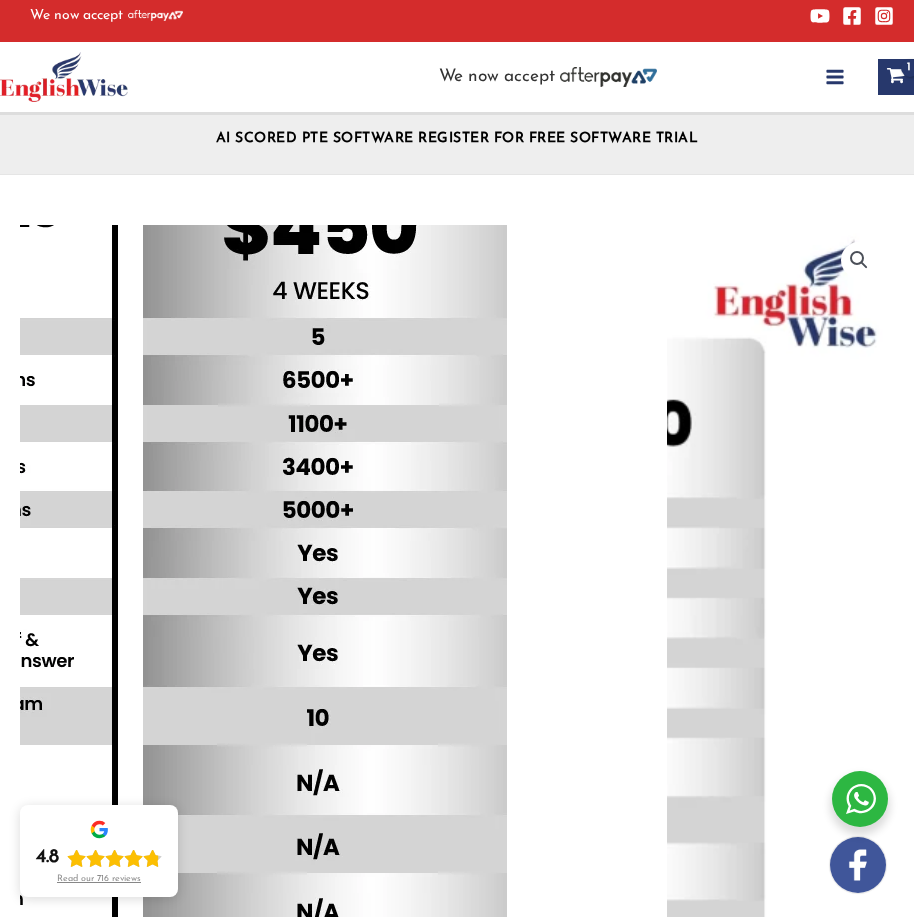 click at bounding box center (127, 521) 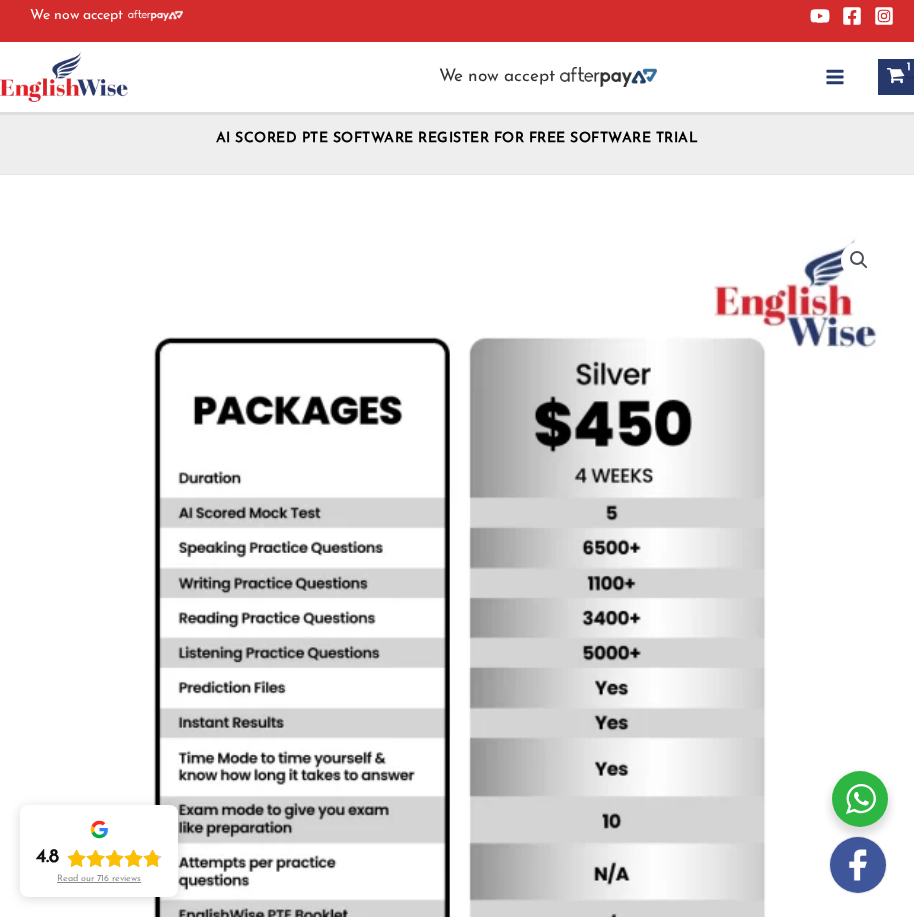 click on "🔍" at bounding box center [859, 260] 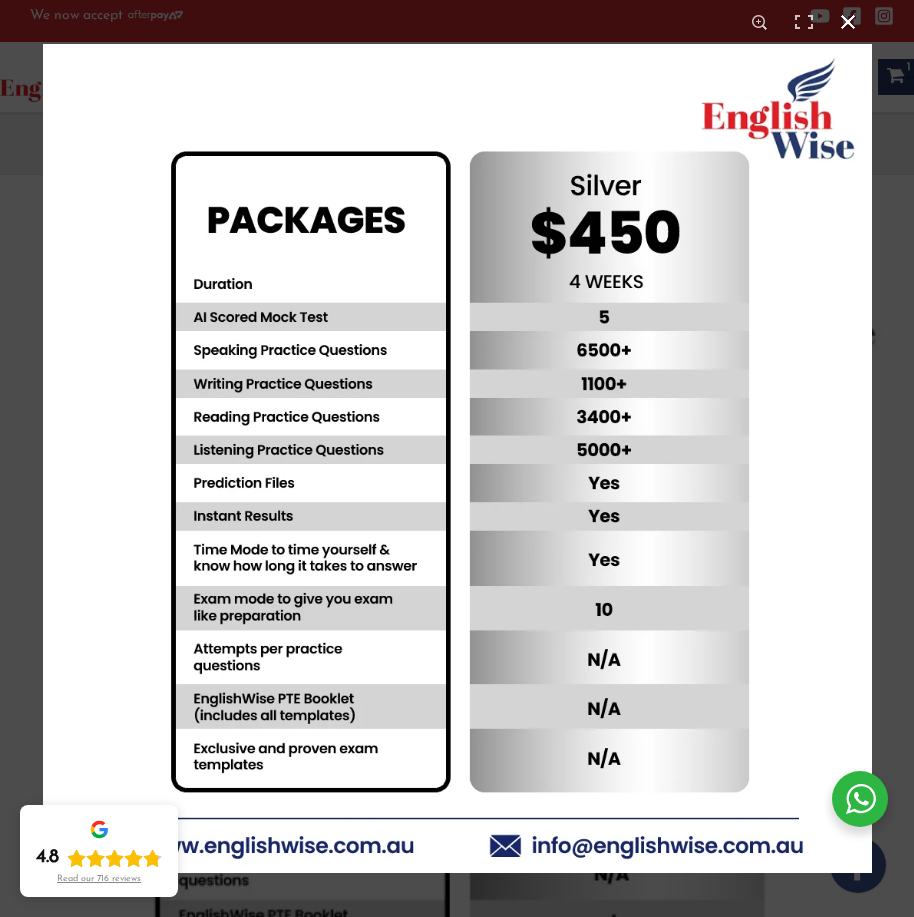 click at bounding box center [848, 22] 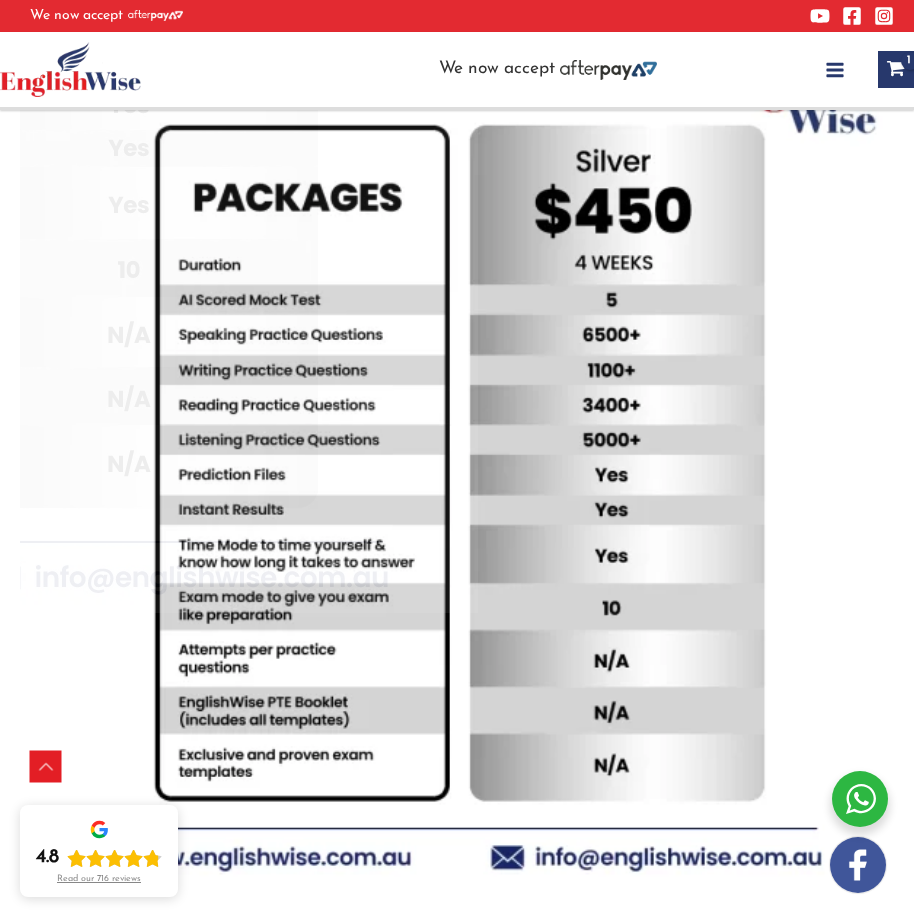 scroll, scrollTop: 600, scrollLeft: 0, axis: vertical 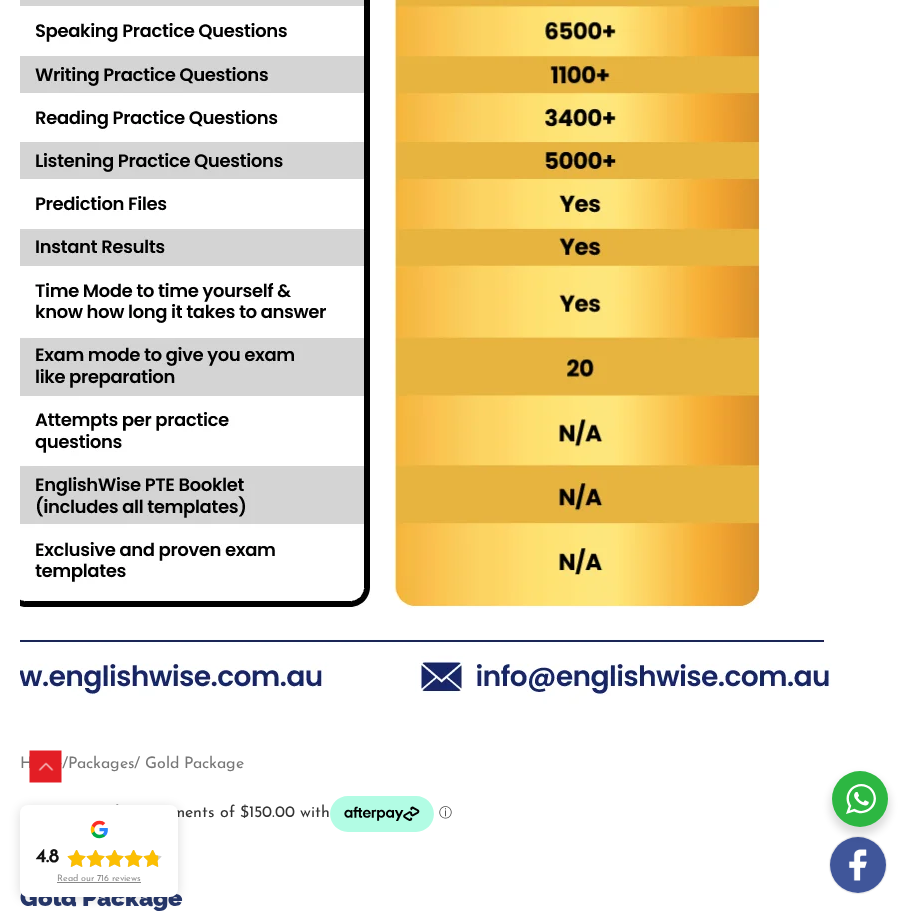 click at bounding box center [379, 172] 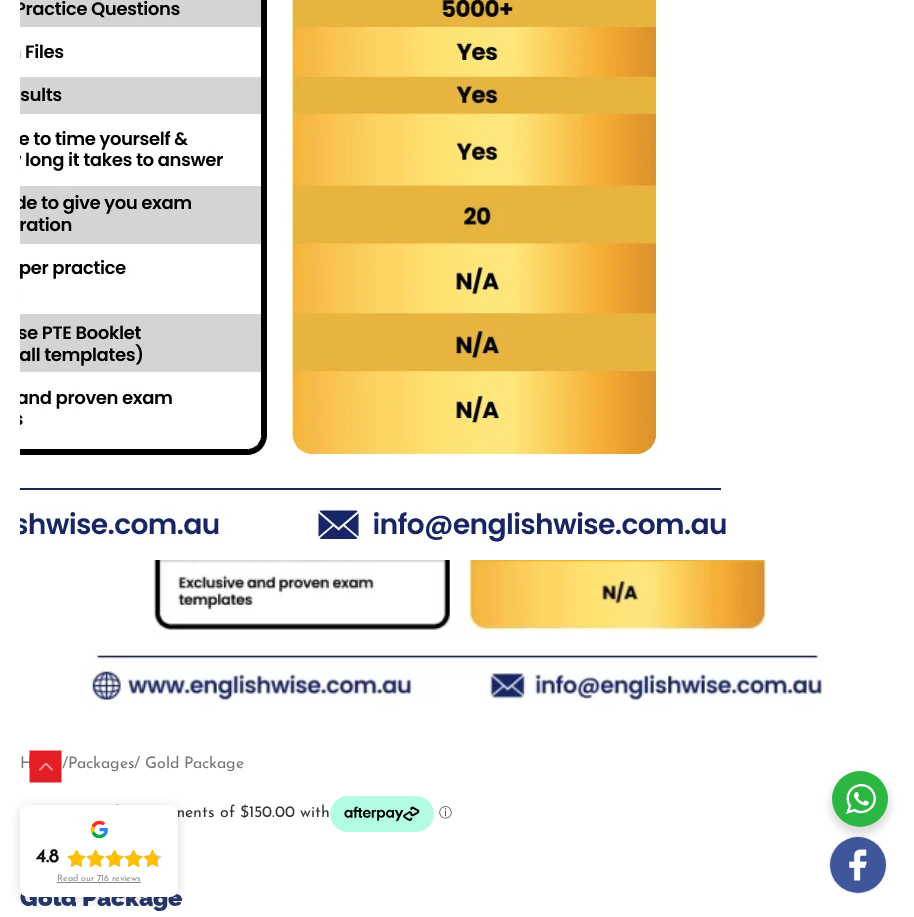 click at bounding box center (276, 20) 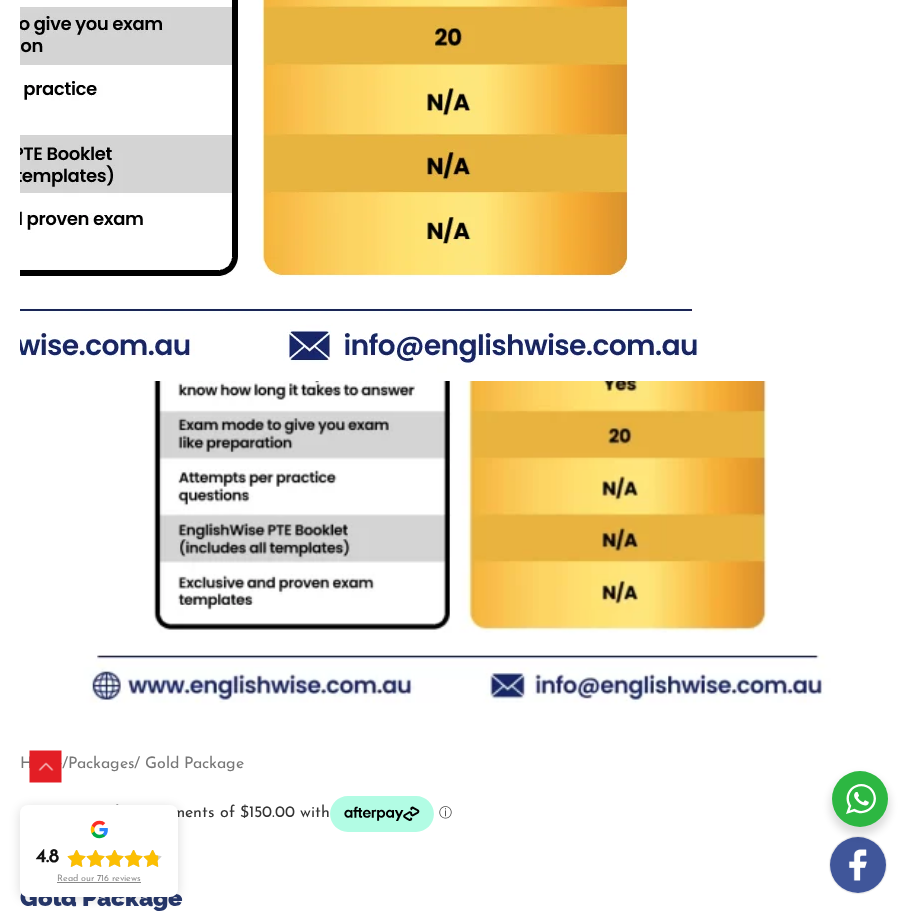 click at bounding box center (247, -159) 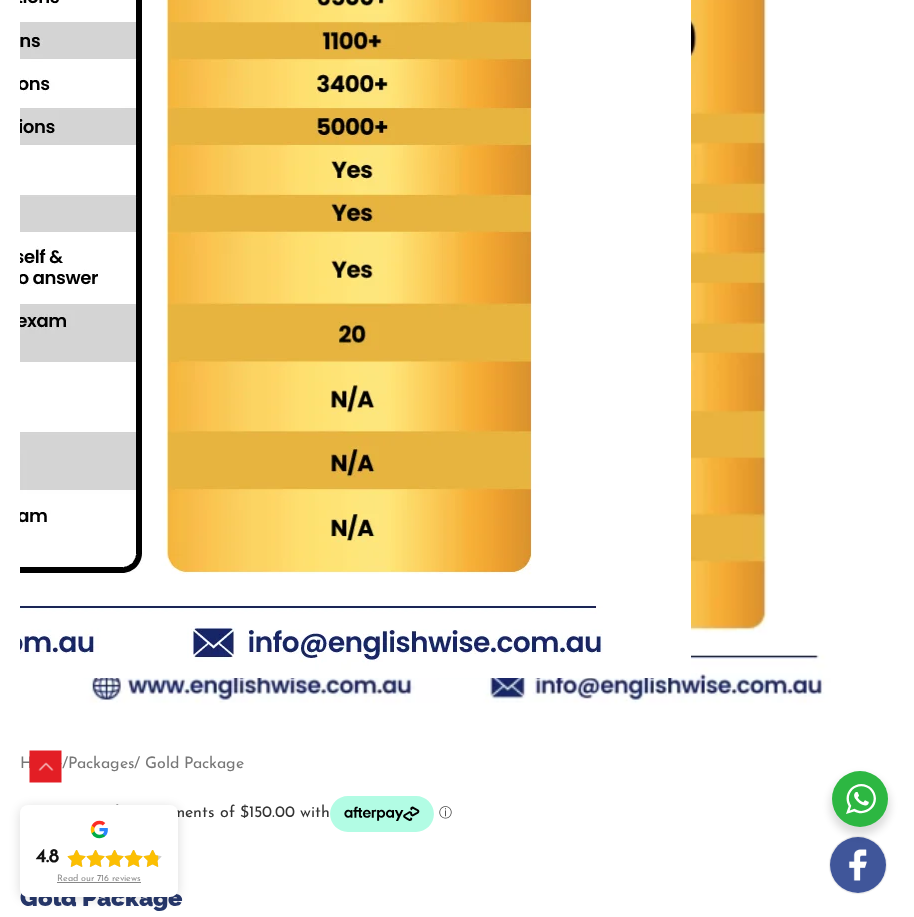 click at bounding box center (151, 138) 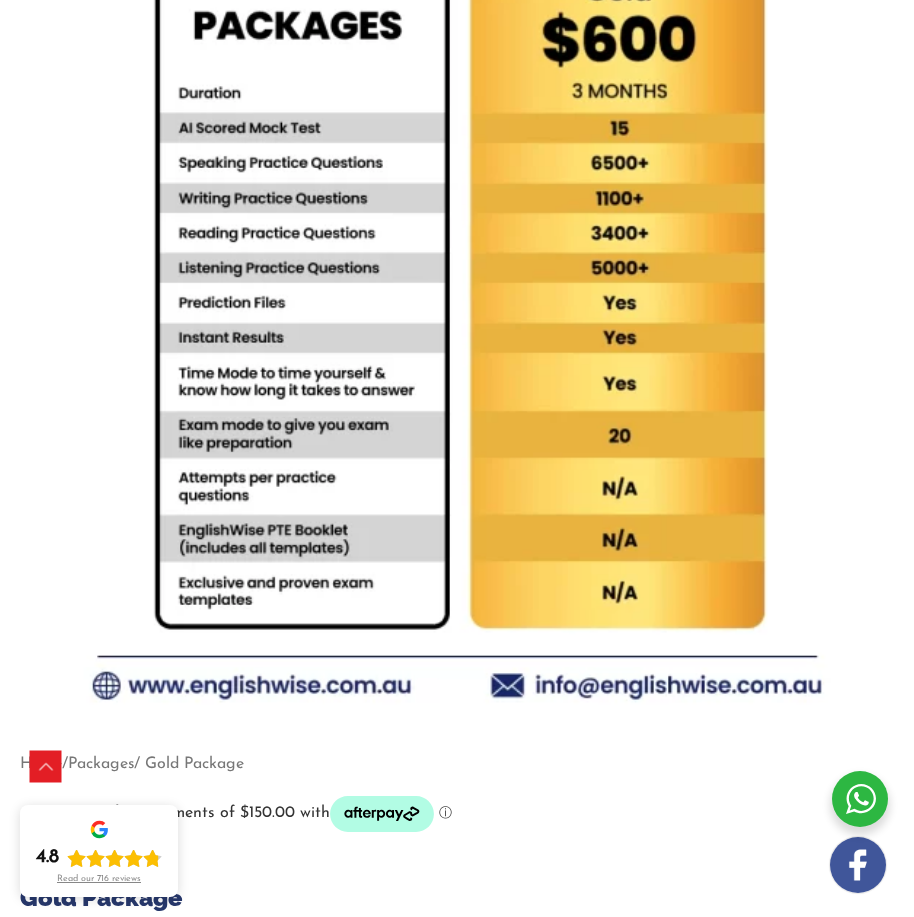 click on "🔍" at bounding box center [859, -125] 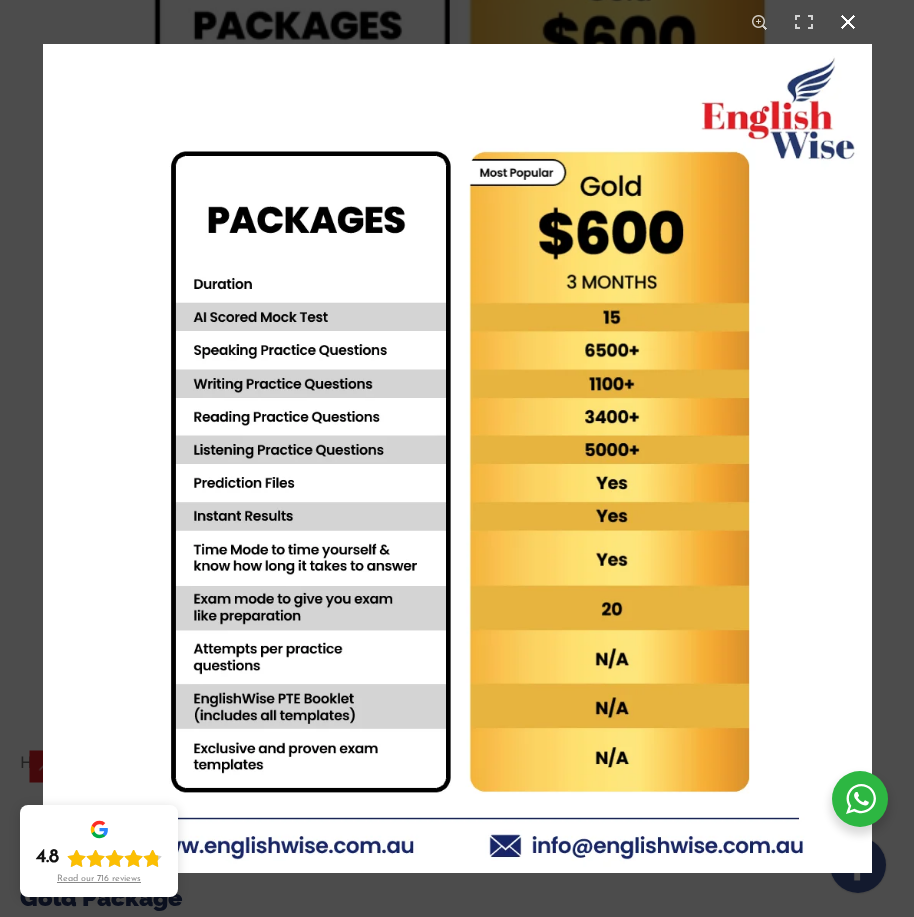 click at bounding box center [848, 22] 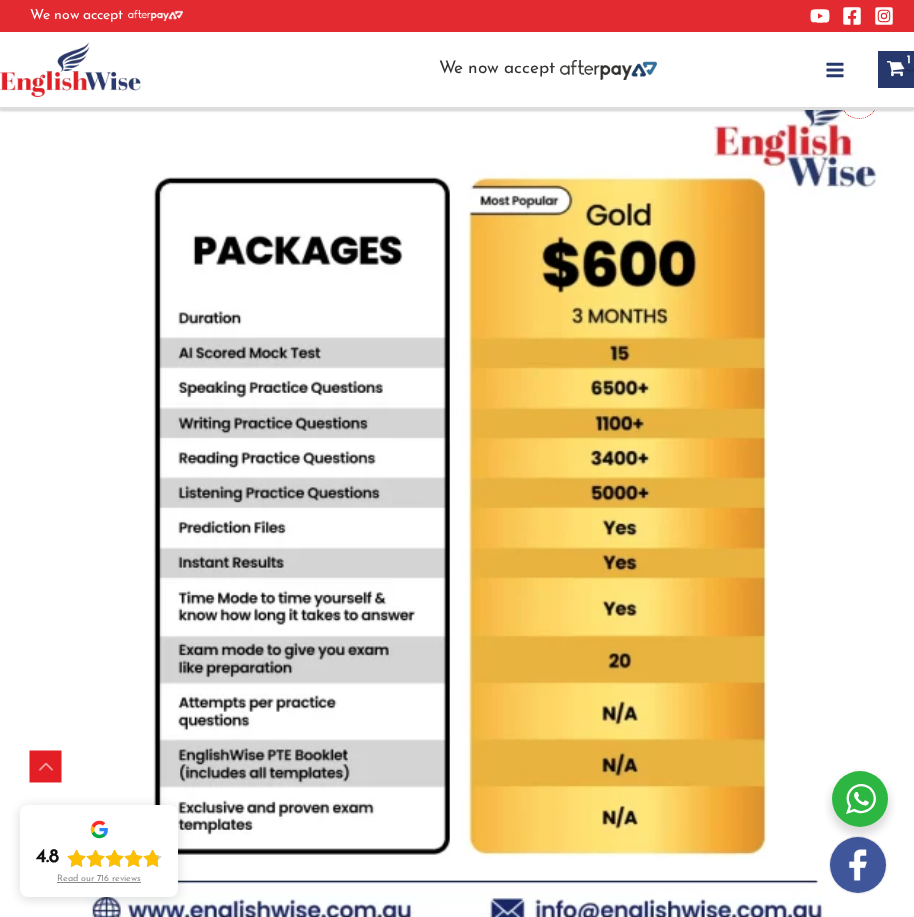 scroll, scrollTop: 0, scrollLeft: 0, axis: both 